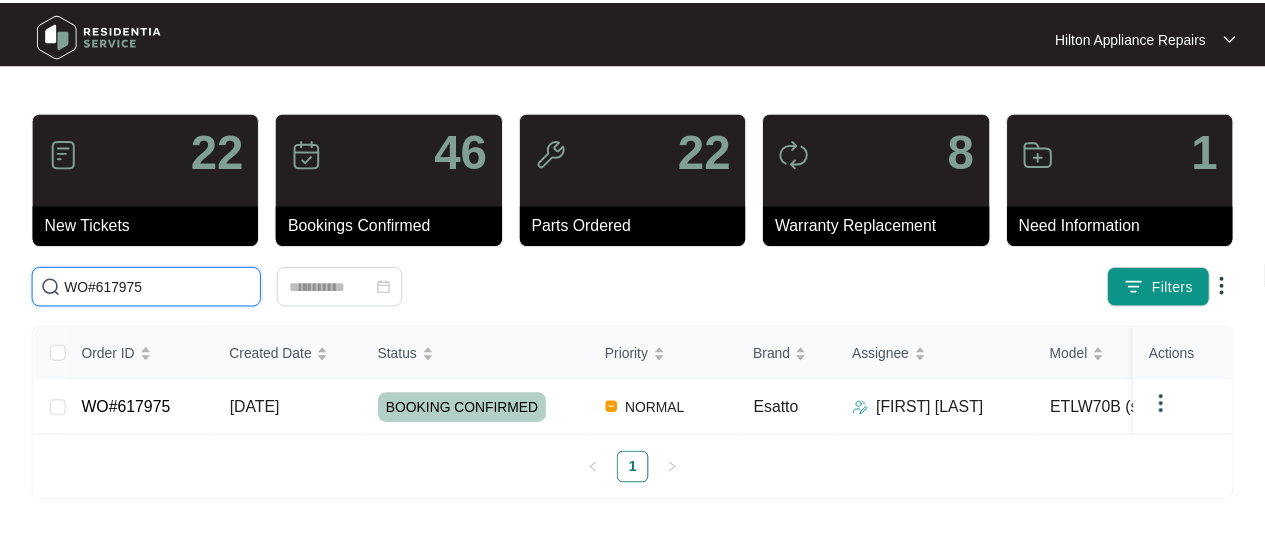 scroll, scrollTop: 0, scrollLeft: 0, axis: both 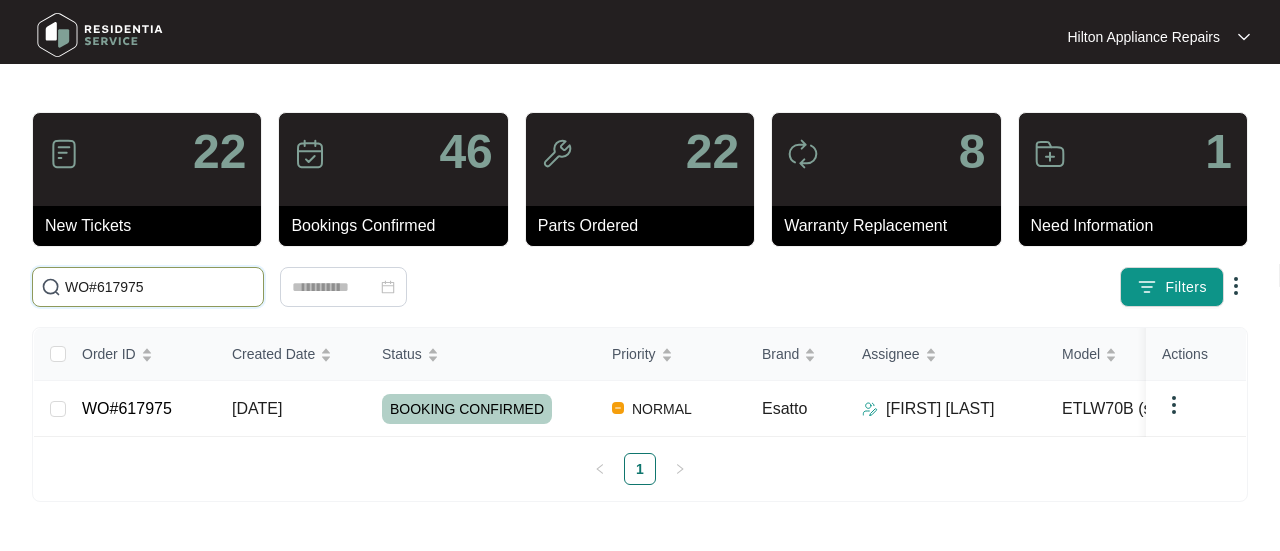 drag, startPoint x: 0, startPoint y: 0, endPoint x: 188, endPoint y: 283, distance: 339.75433 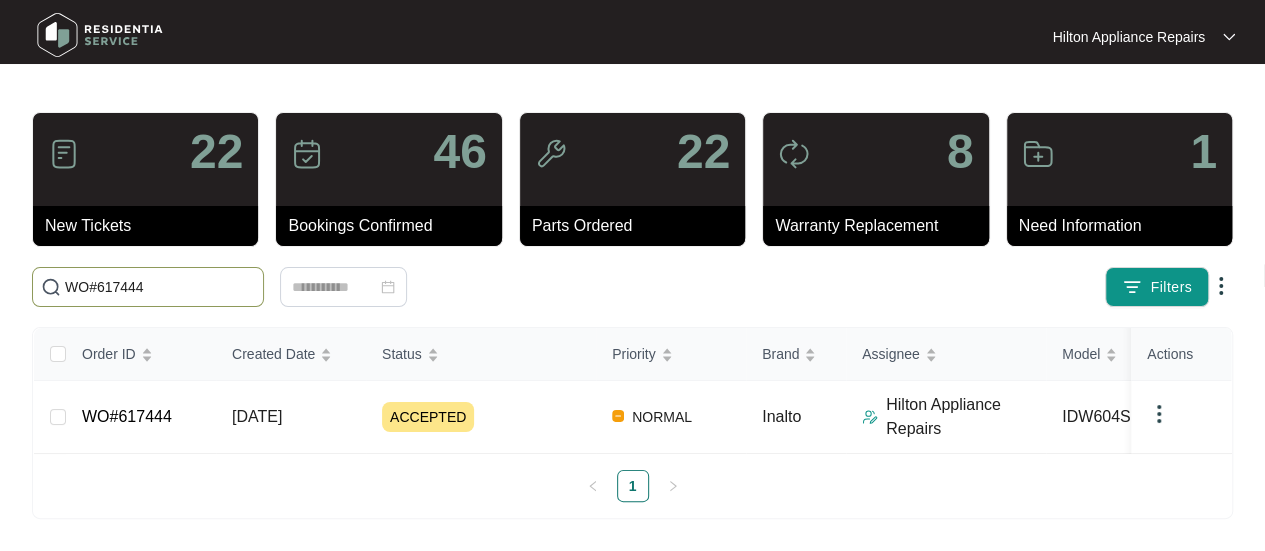 type on "WO#617444" 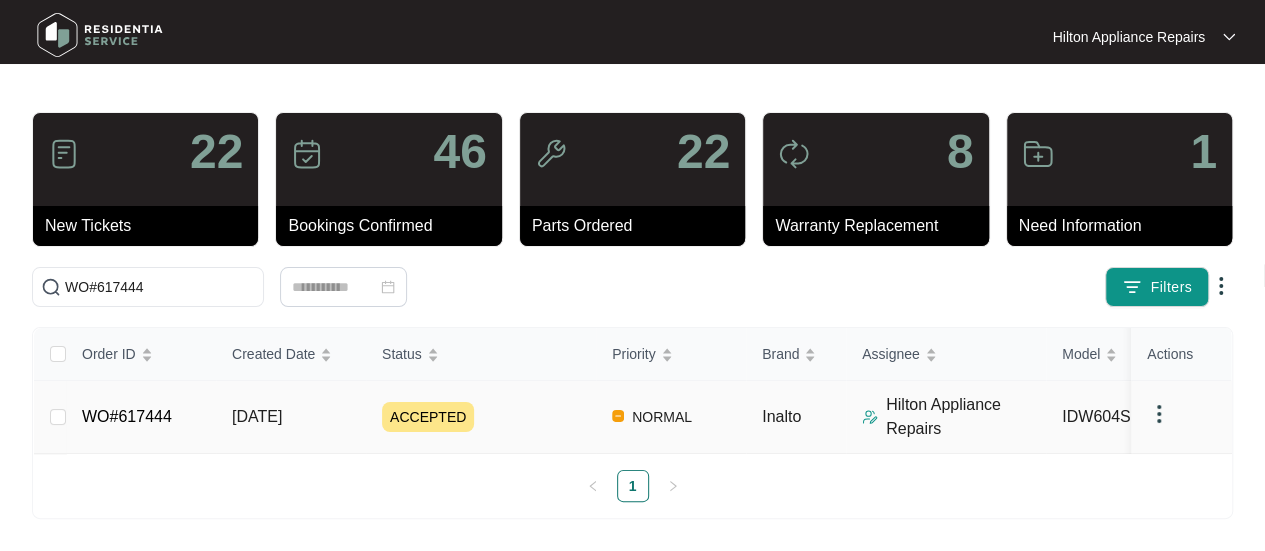 click on "[DATE]" at bounding box center (257, 416) 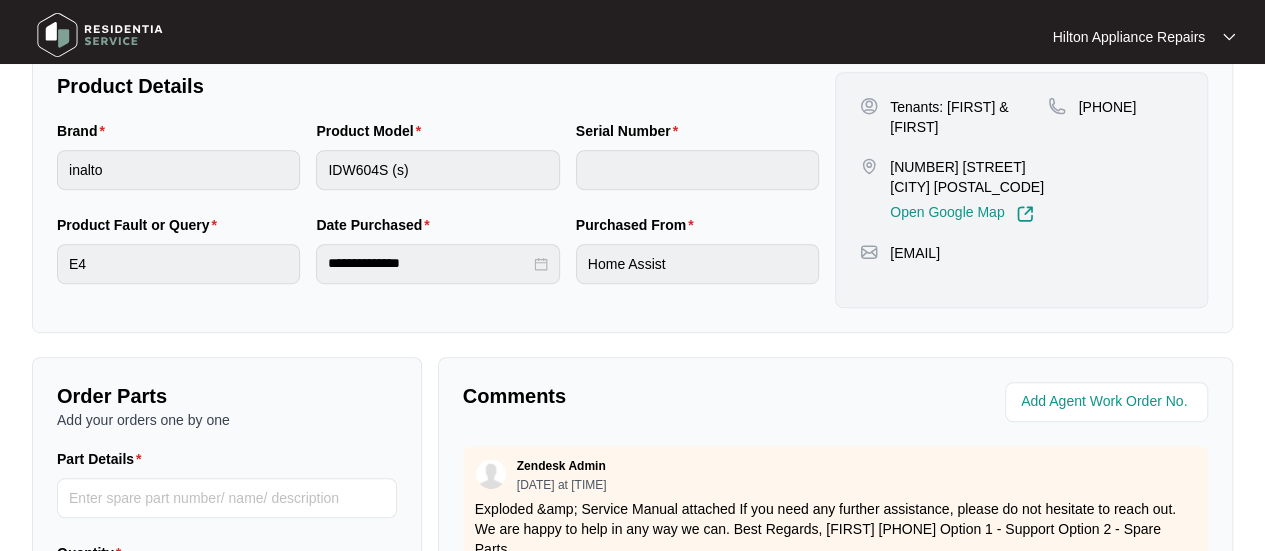scroll, scrollTop: 500, scrollLeft: 0, axis: vertical 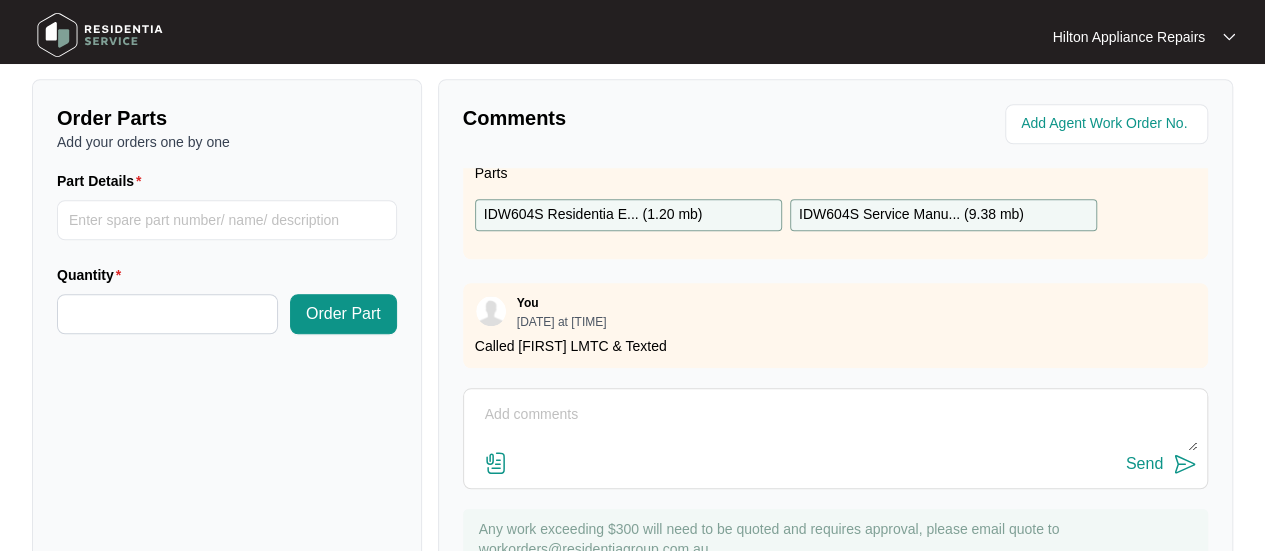 click at bounding box center (835, 425) 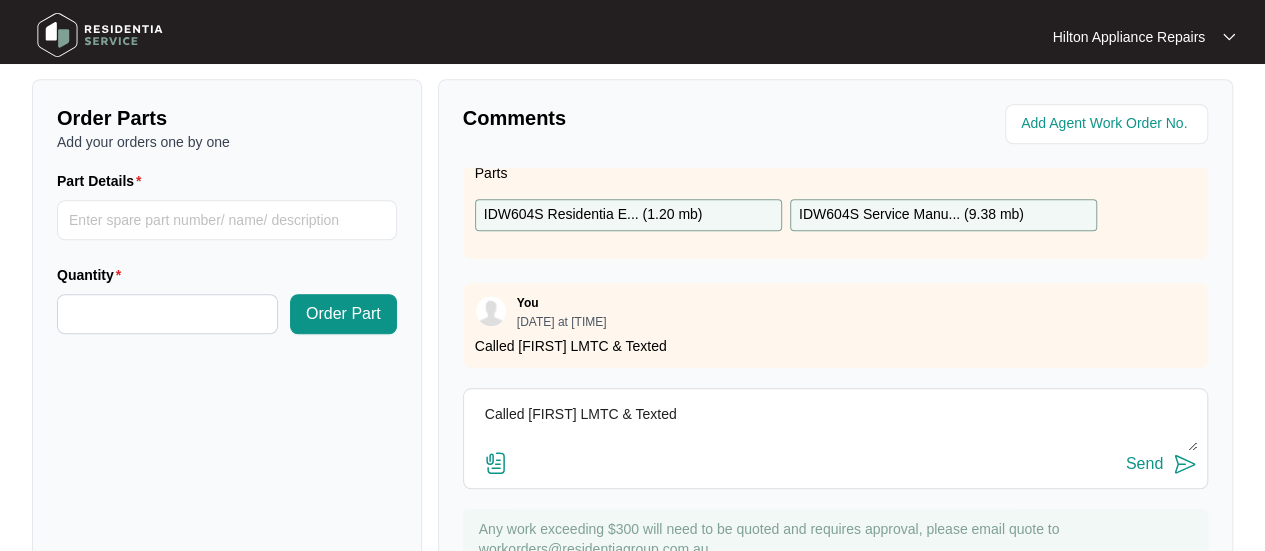 type on "Called [FIRST] LMTC & Texted" 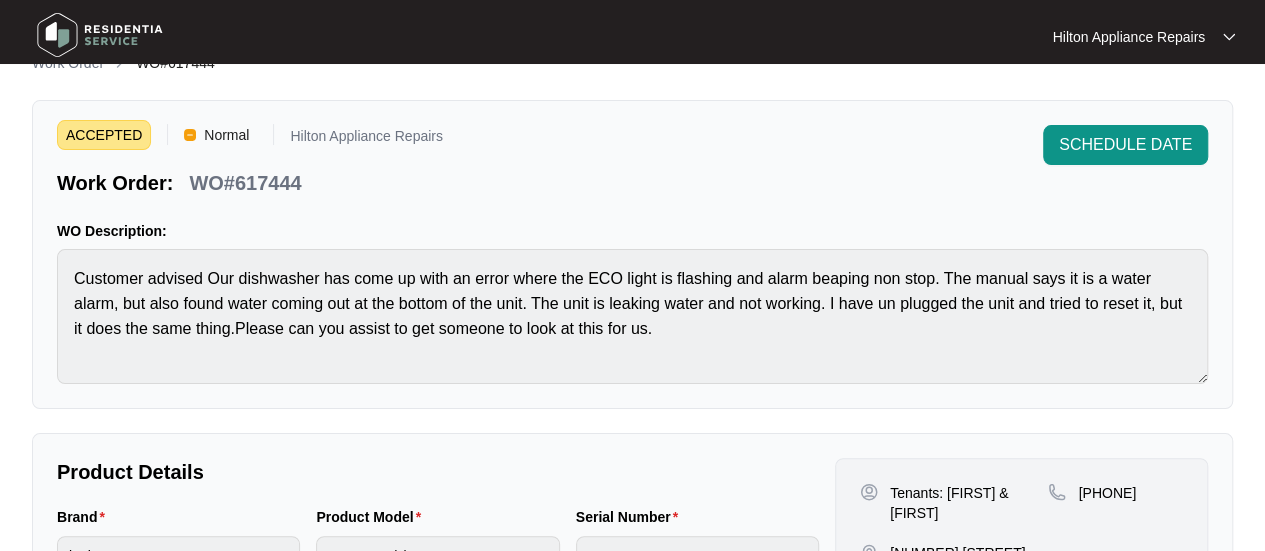 scroll, scrollTop: 0, scrollLeft: 0, axis: both 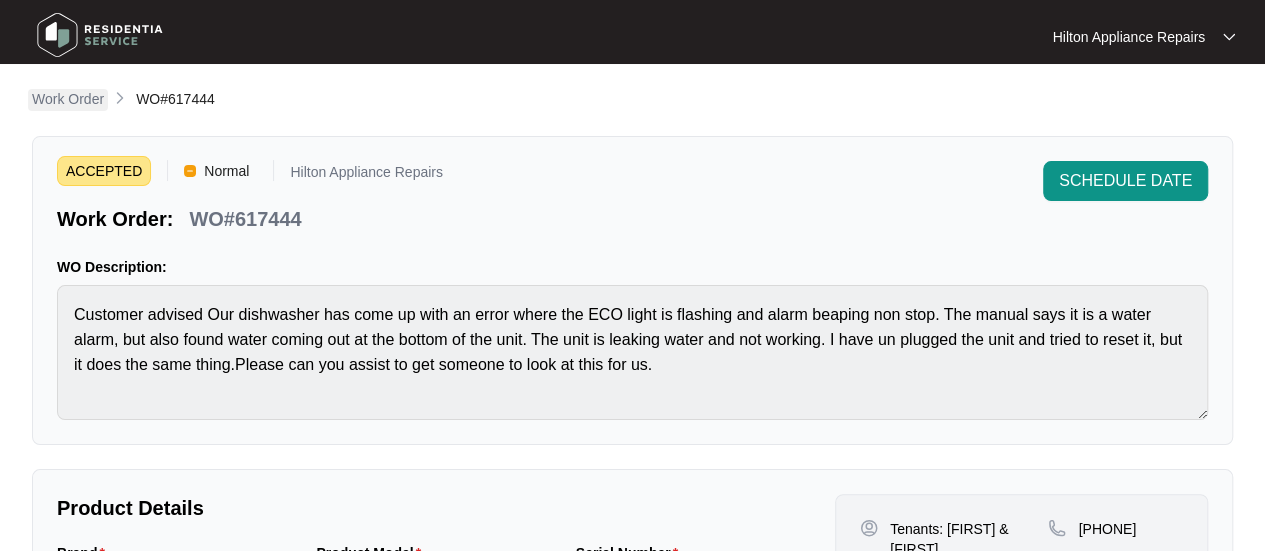 click on "Work Order" at bounding box center [68, 100] 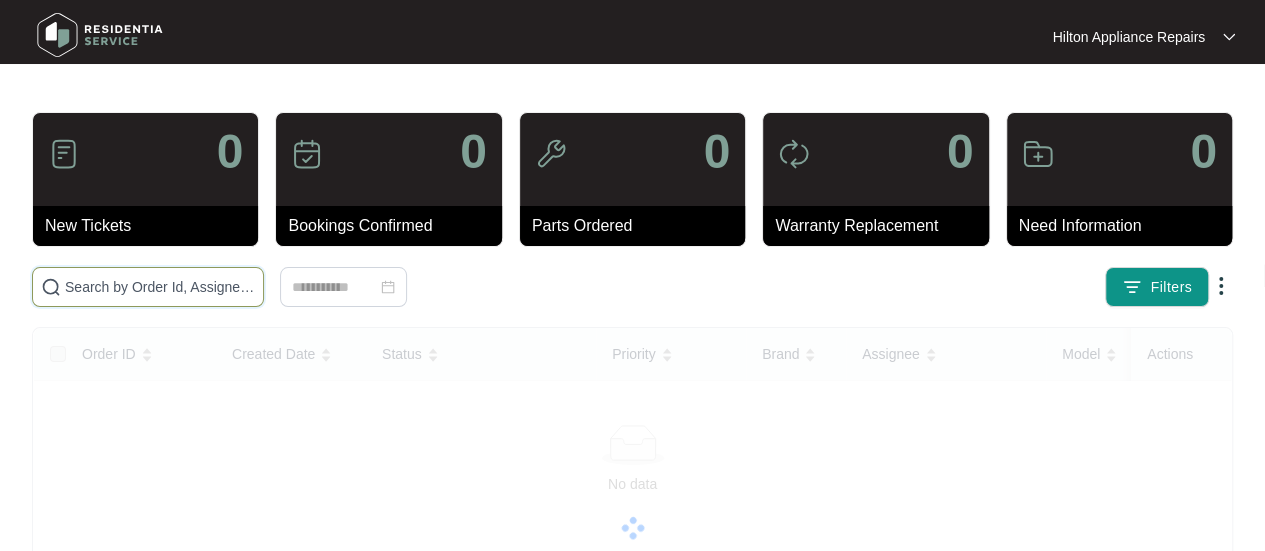click at bounding box center [160, 287] 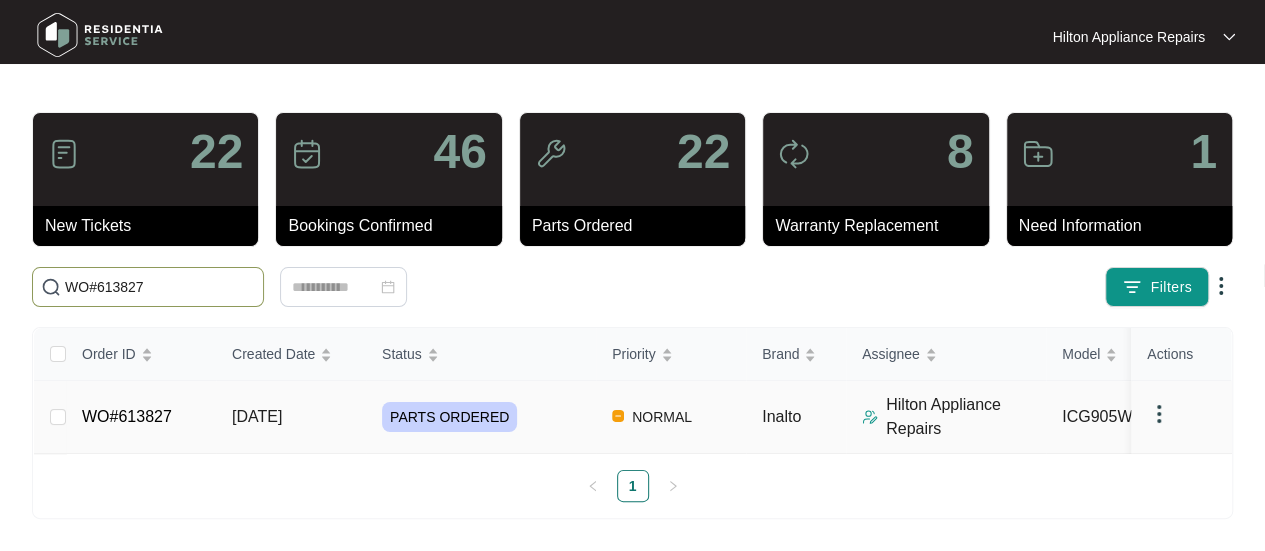 type on "WO#613827" 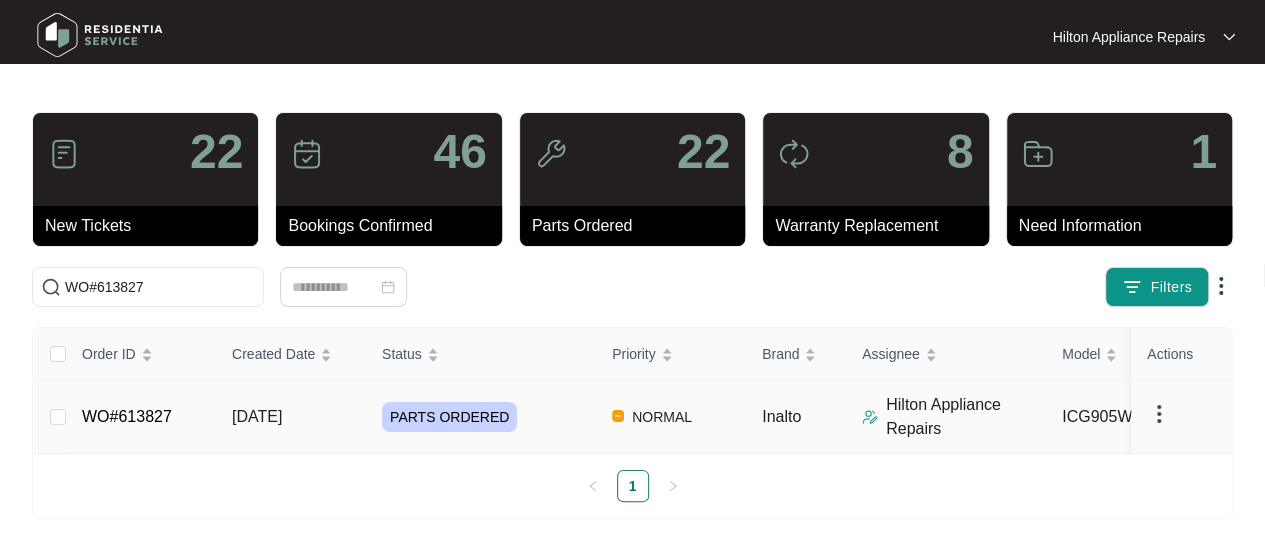 click on "[DATE]" at bounding box center (257, 416) 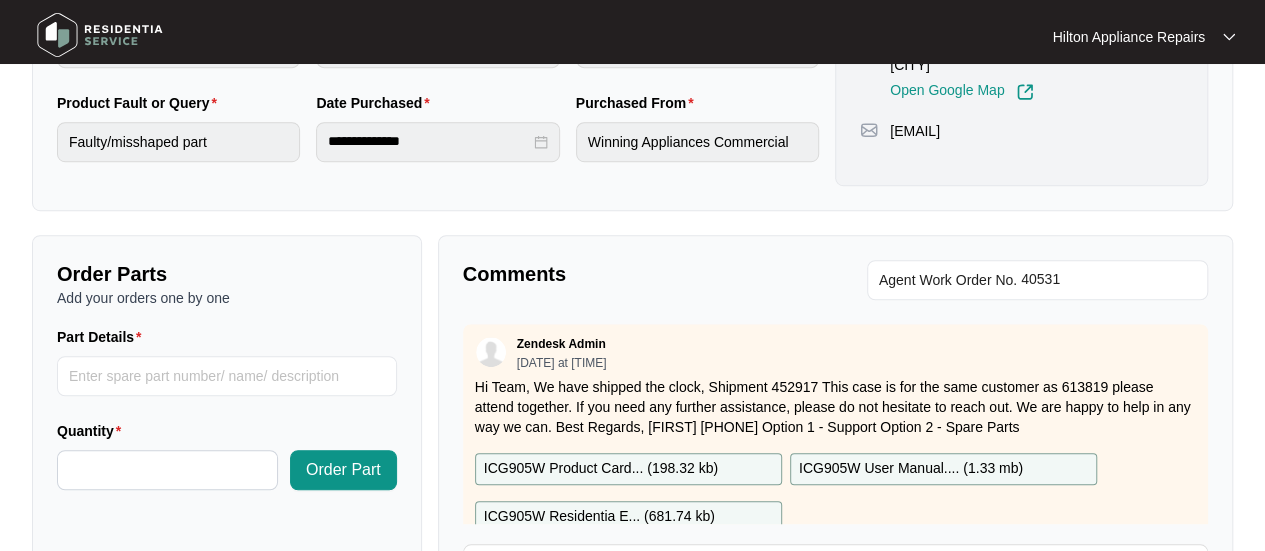 scroll, scrollTop: 700, scrollLeft: 0, axis: vertical 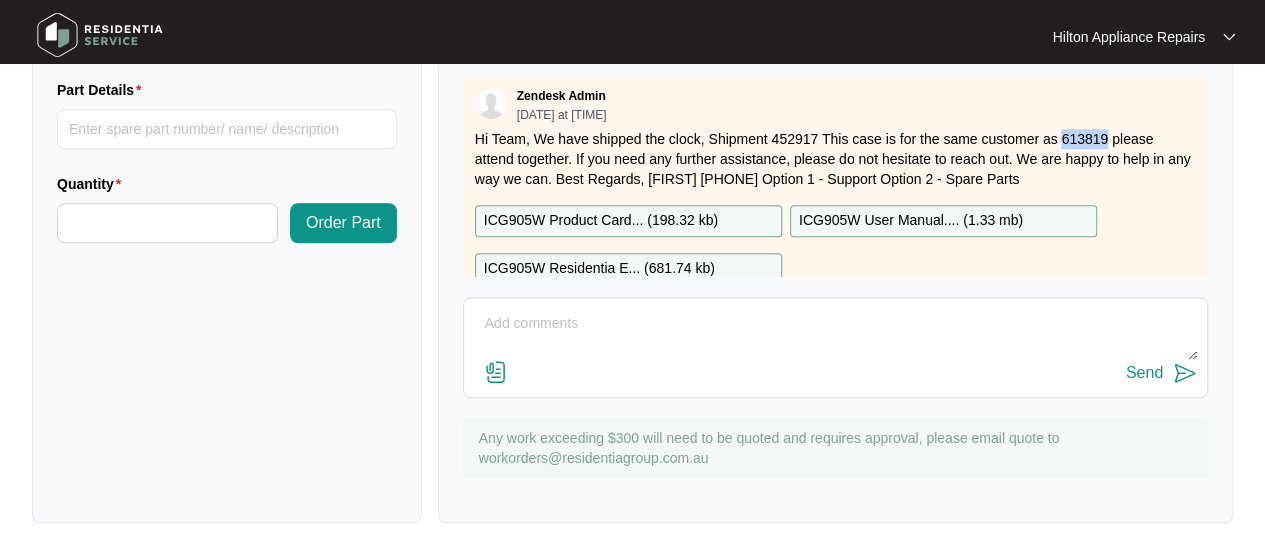 drag, startPoint x: 1108, startPoint y: 135, endPoint x: 1061, endPoint y: 132, distance: 47.095646 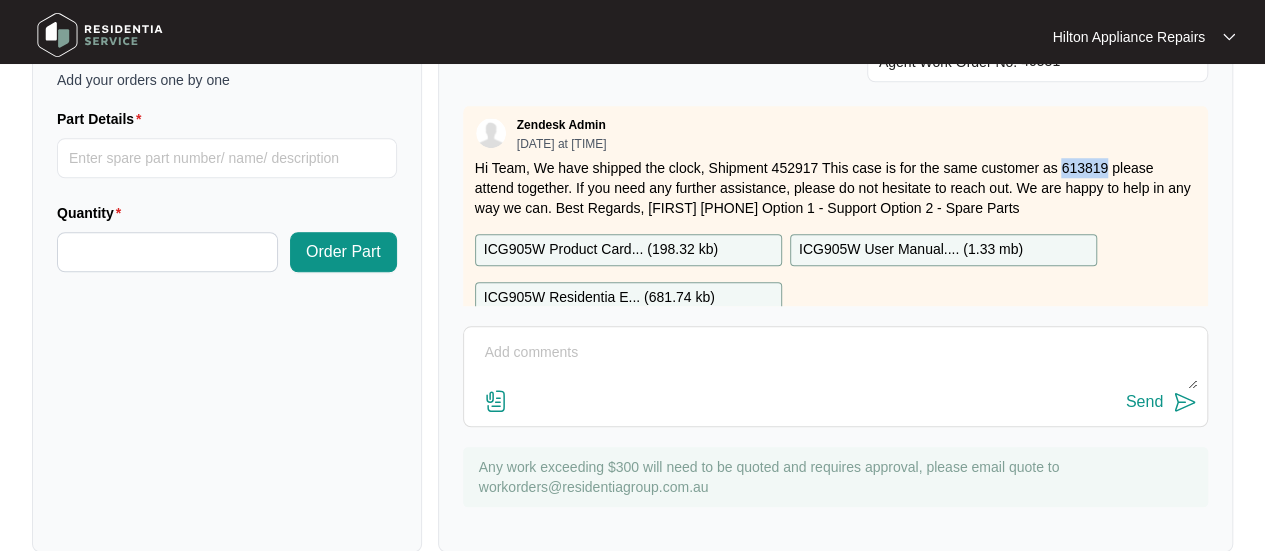 scroll, scrollTop: 831, scrollLeft: 0, axis: vertical 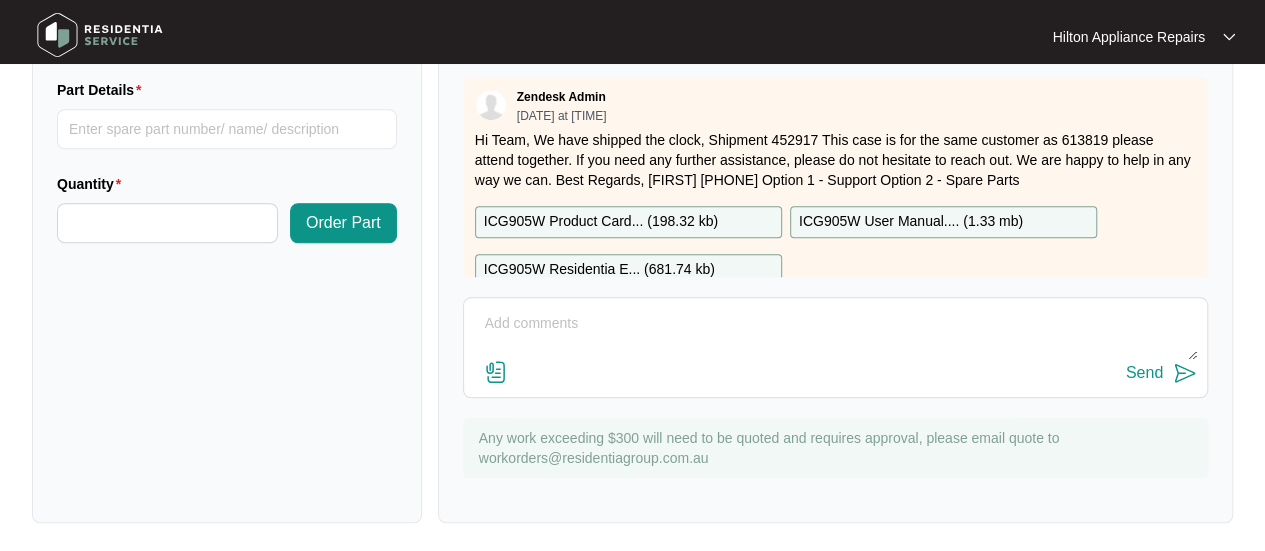 click on "Zendesk Admin [DATE] at [TIME]" at bounding box center (835, 105) 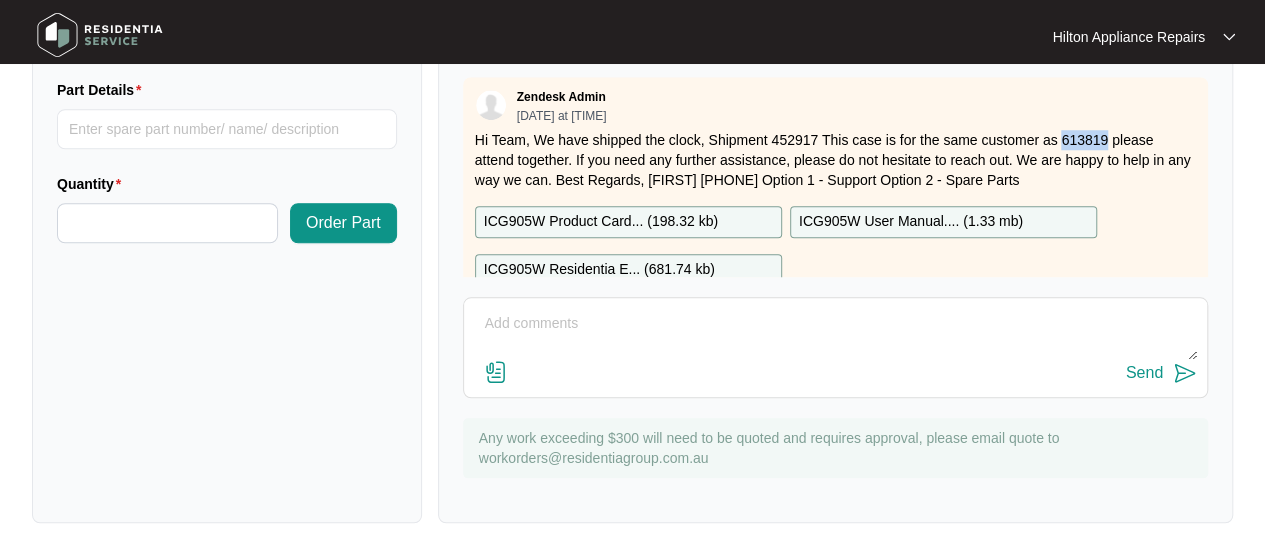 drag, startPoint x: 1105, startPoint y: 137, endPoint x: 1062, endPoint y: 137, distance: 43 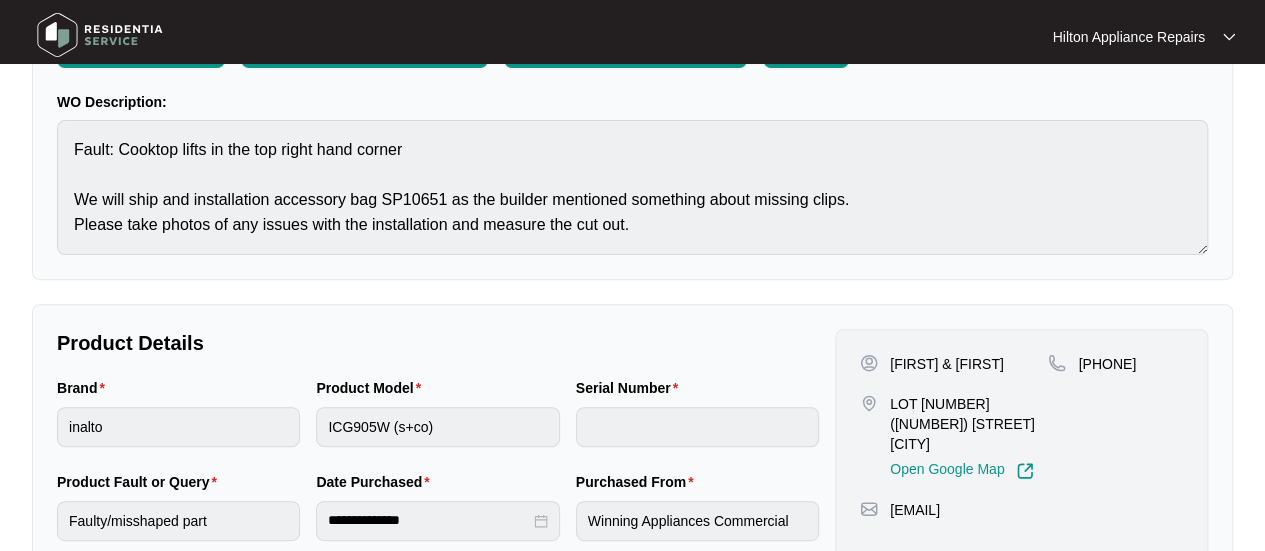 scroll, scrollTop: 0, scrollLeft: 0, axis: both 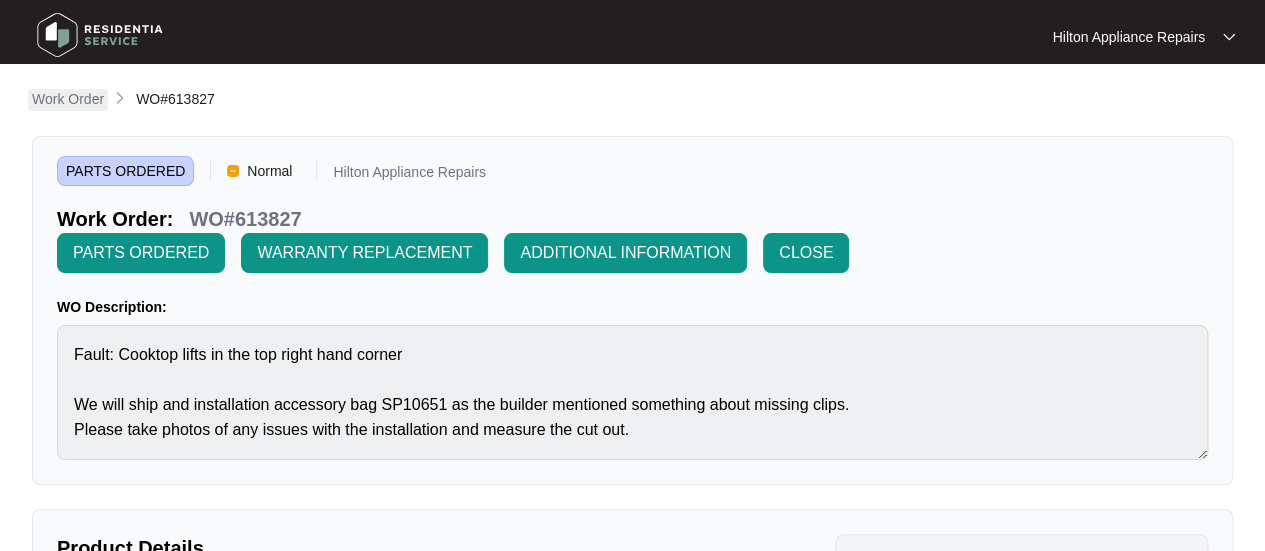 click on "Work Order" at bounding box center [68, 99] 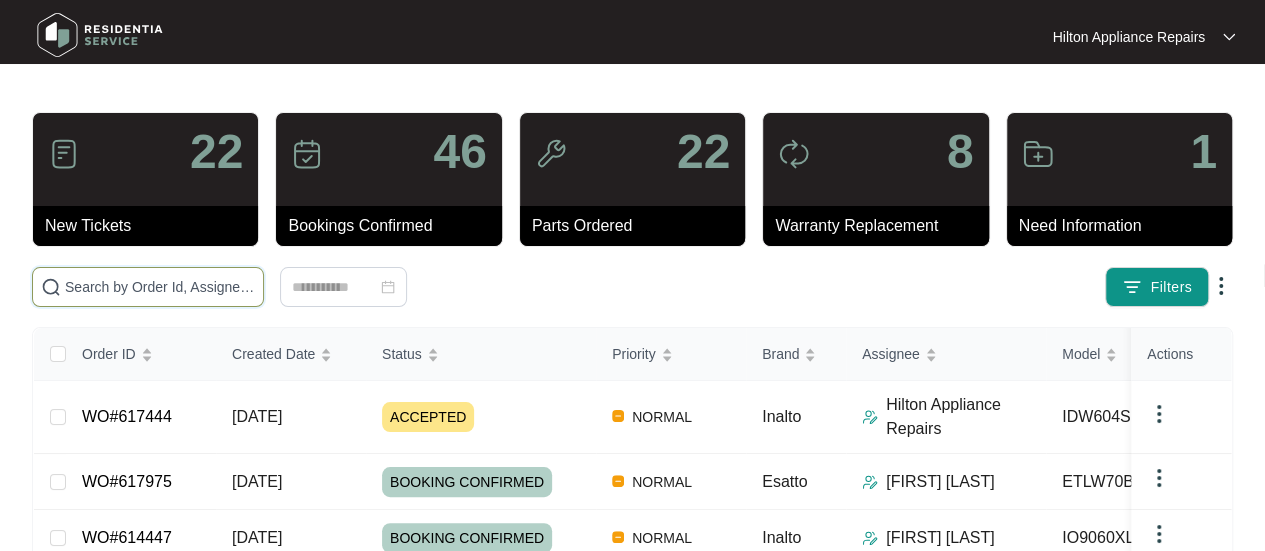 click at bounding box center [160, 287] 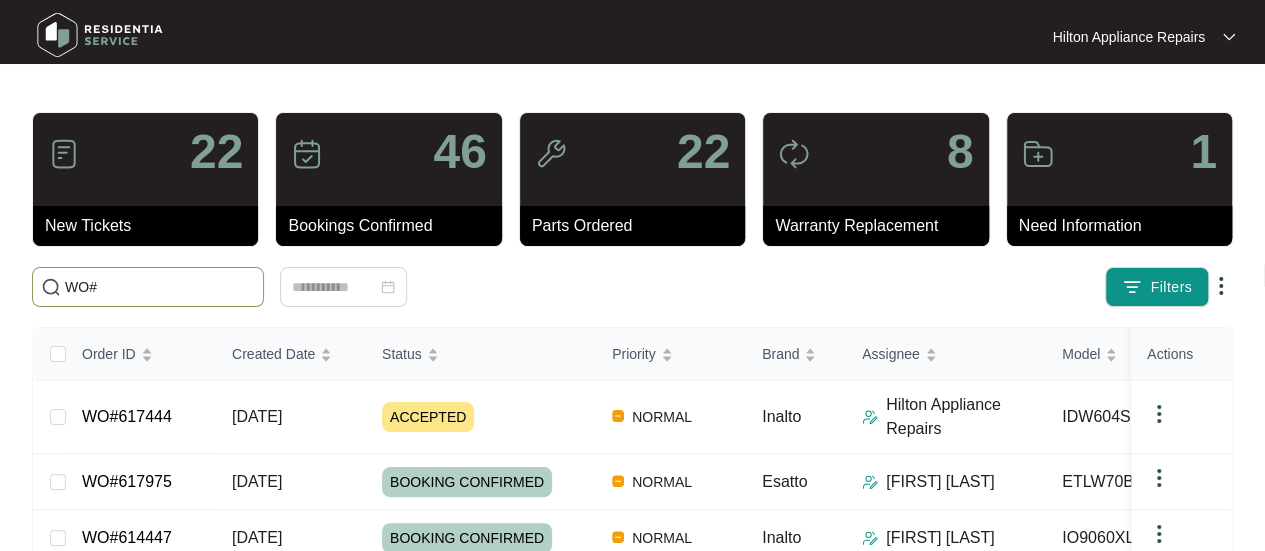 paste on "613819" 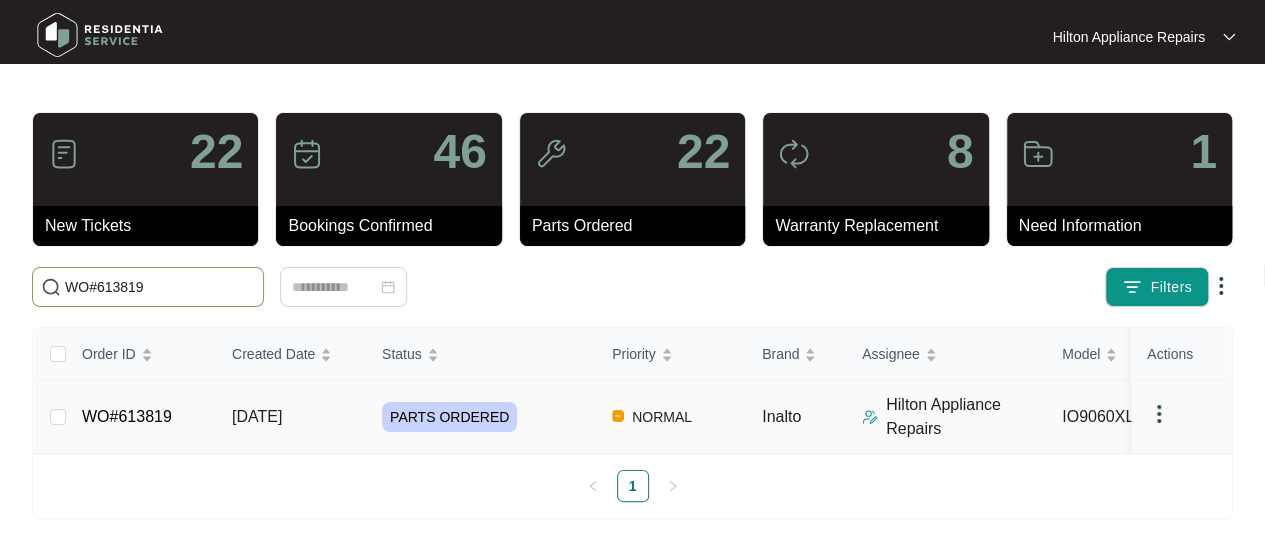 type on "WO#613819" 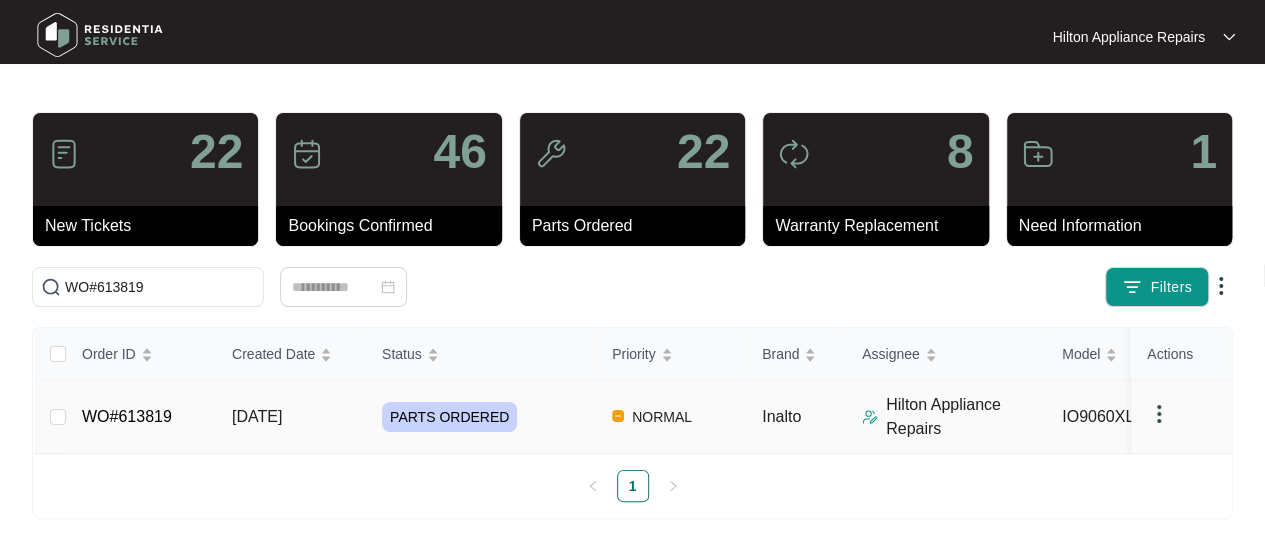 click on "[DATE]" at bounding box center (257, 416) 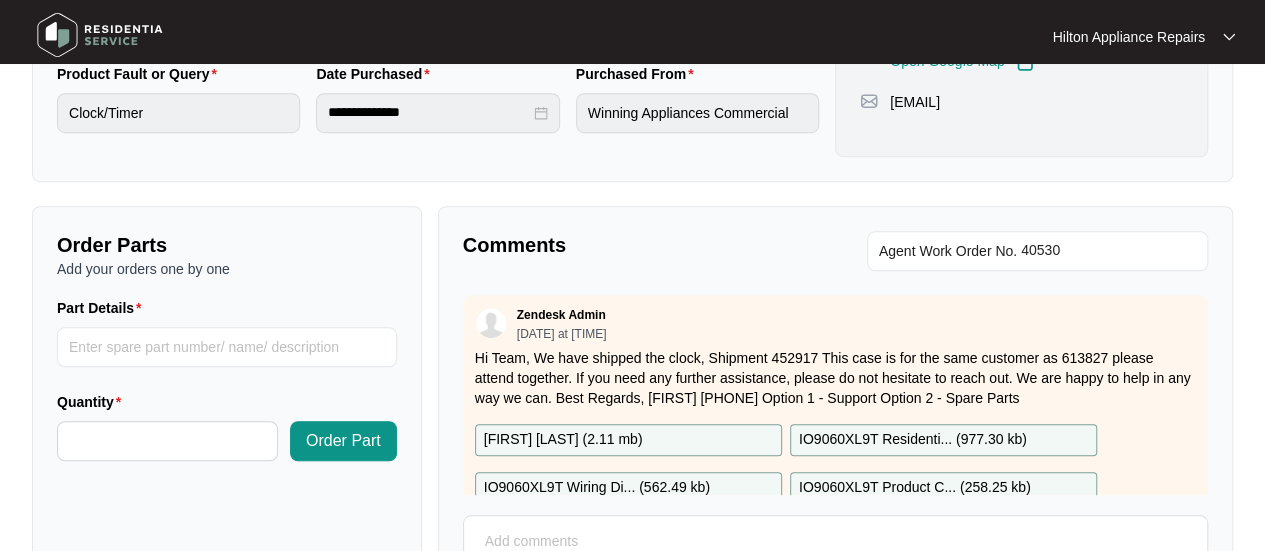 scroll, scrollTop: 700, scrollLeft: 0, axis: vertical 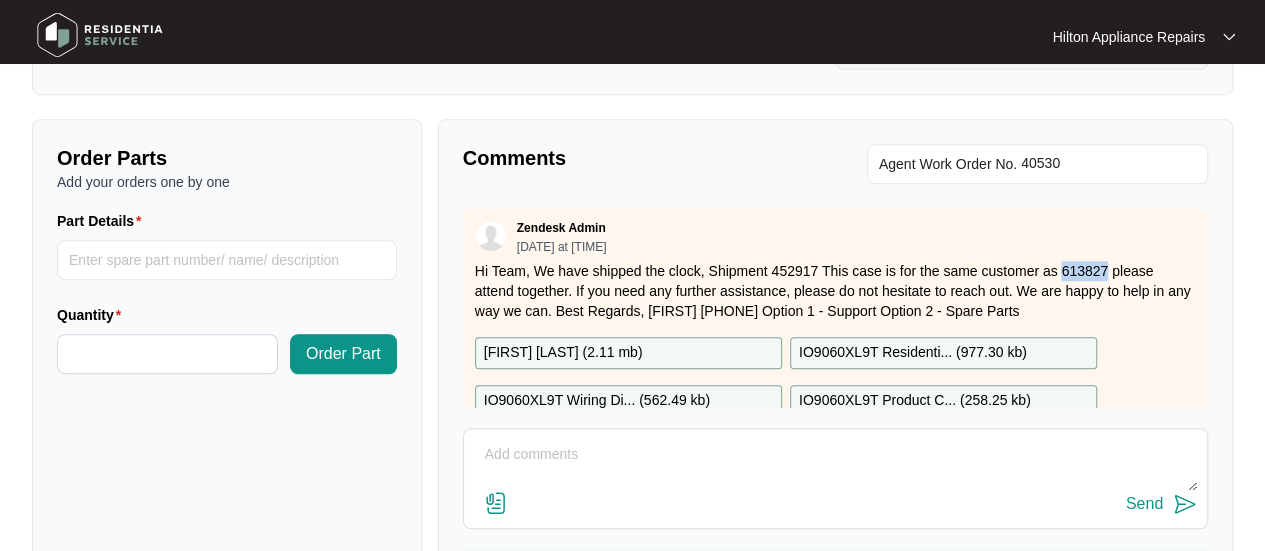 drag, startPoint x: 1106, startPoint y: 267, endPoint x: 1064, endPoint y: 262, distance: 42.296574 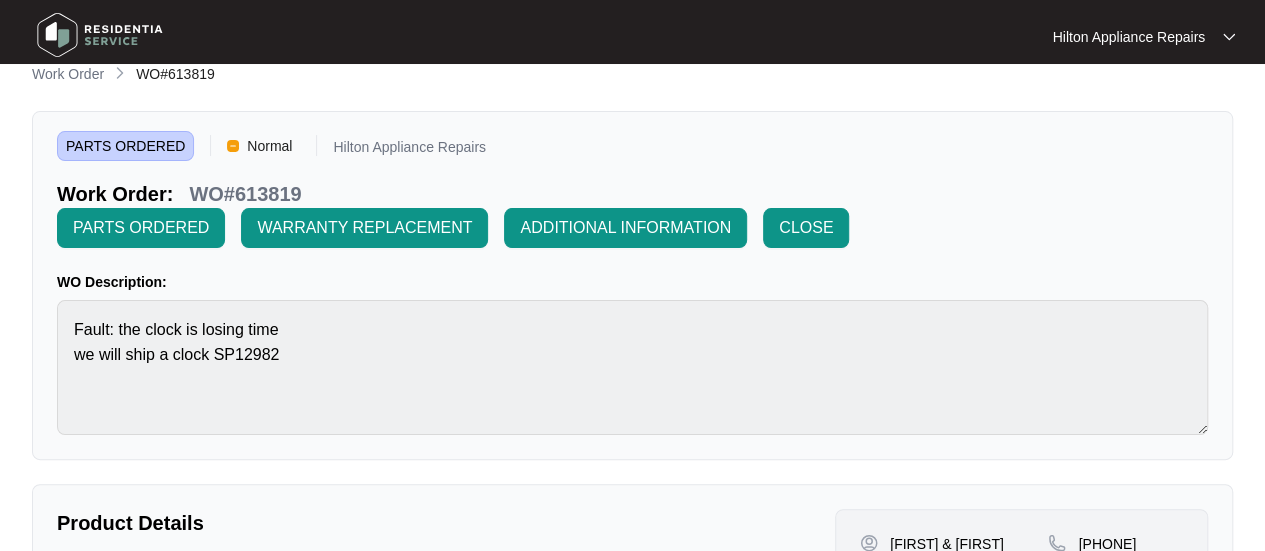 scroll, scrollTop: 0, scrollLeft: 0, axis: both 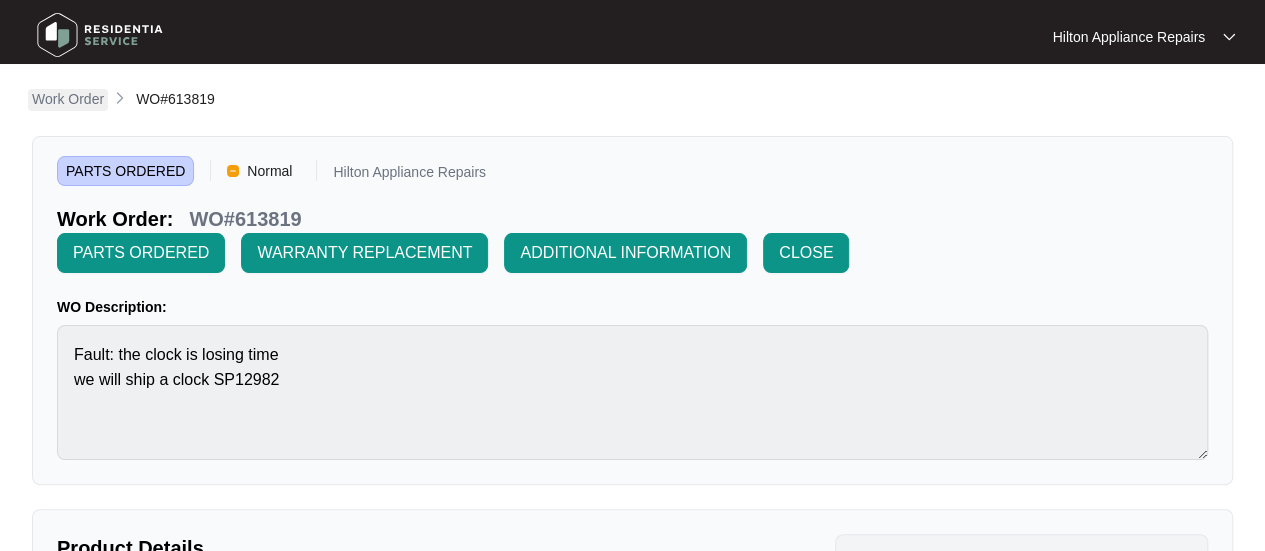 click on "Work Order" at bounding box center (68, 99) 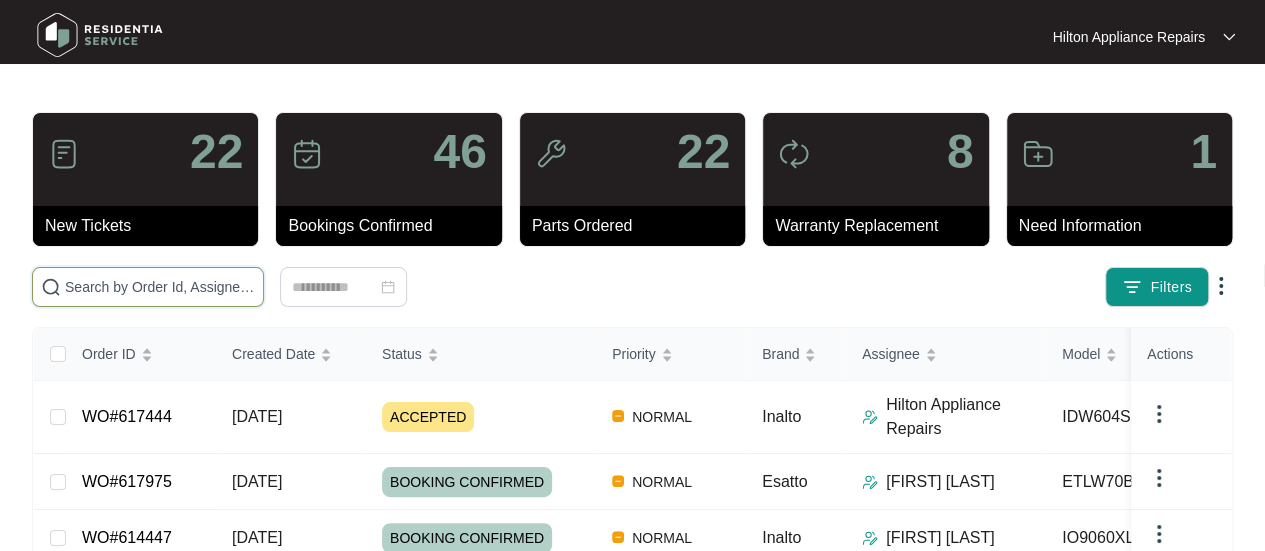 click at bounding box center [160, 287] 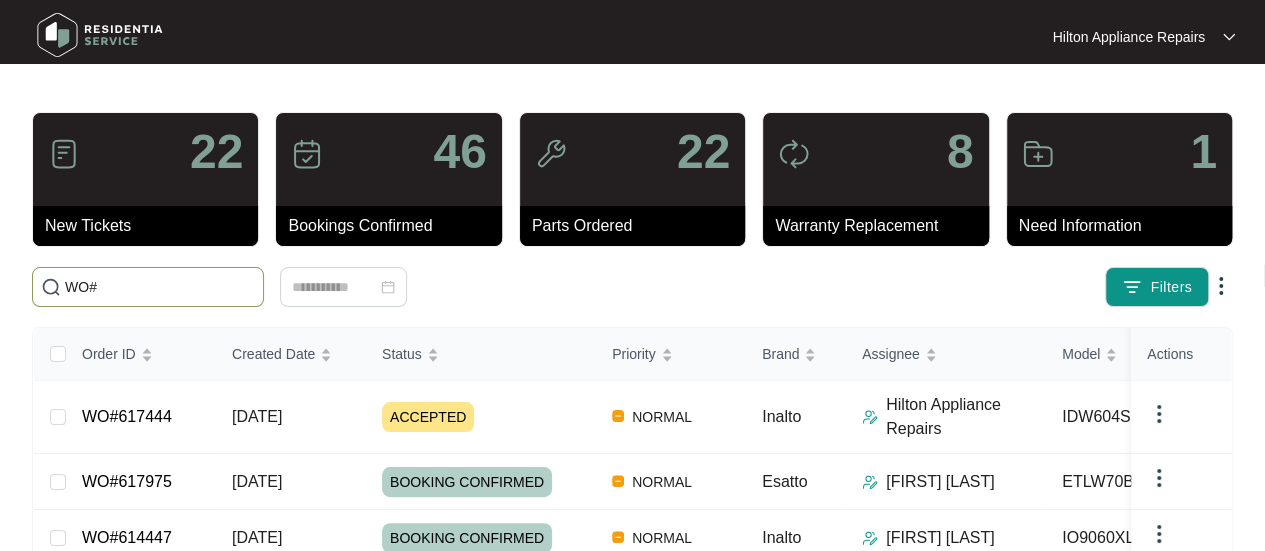 paste on "613827" 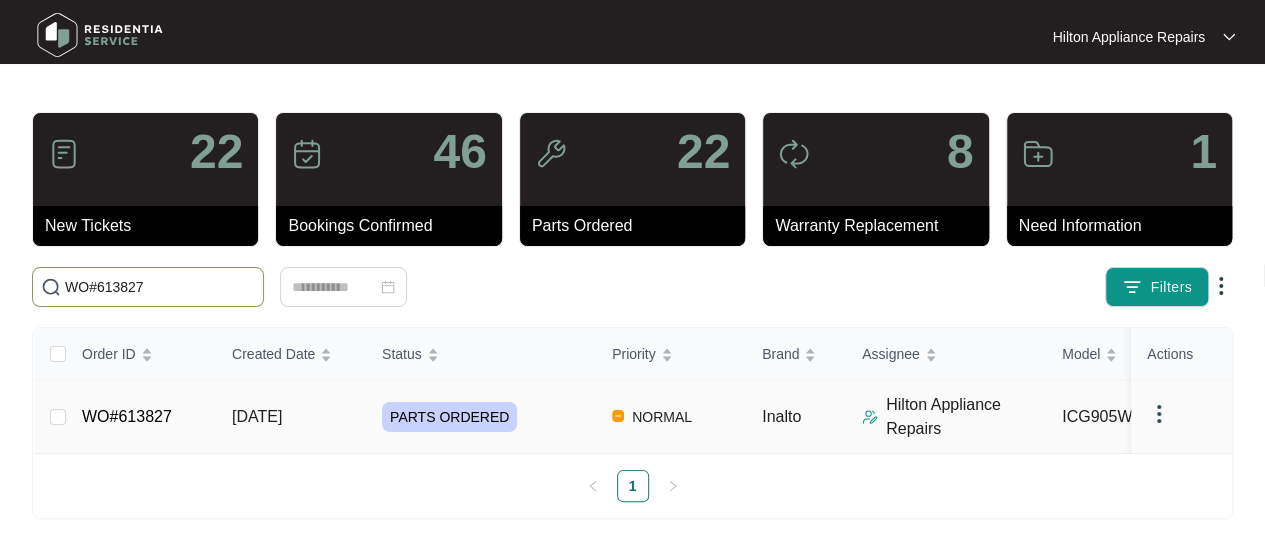type on "WO#613827" 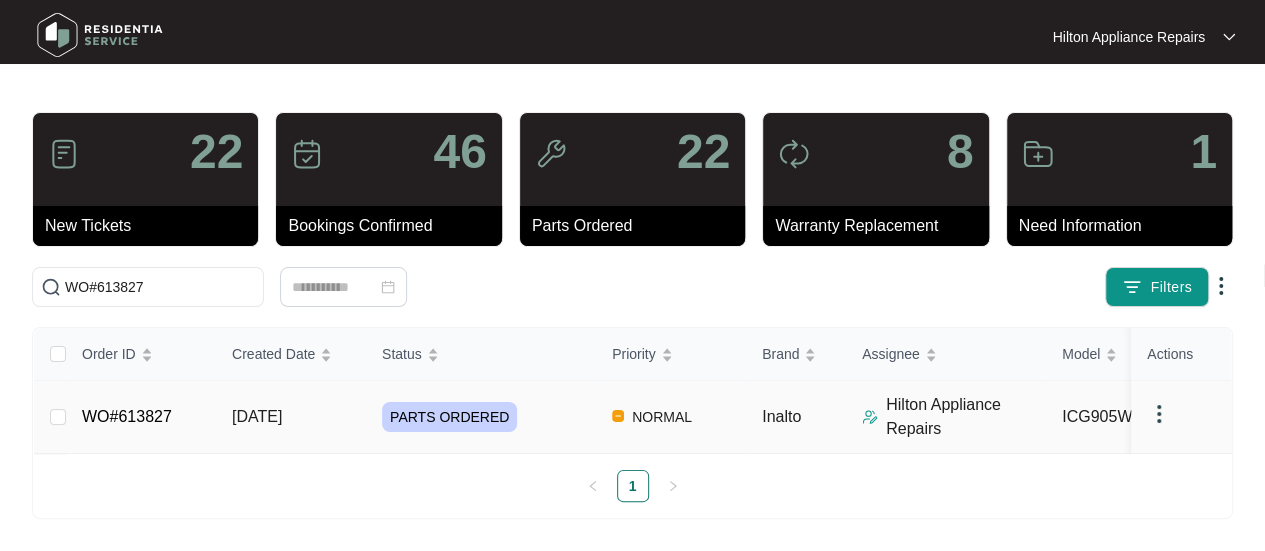 click on "[DATE]" at bounding box center (257, 416) 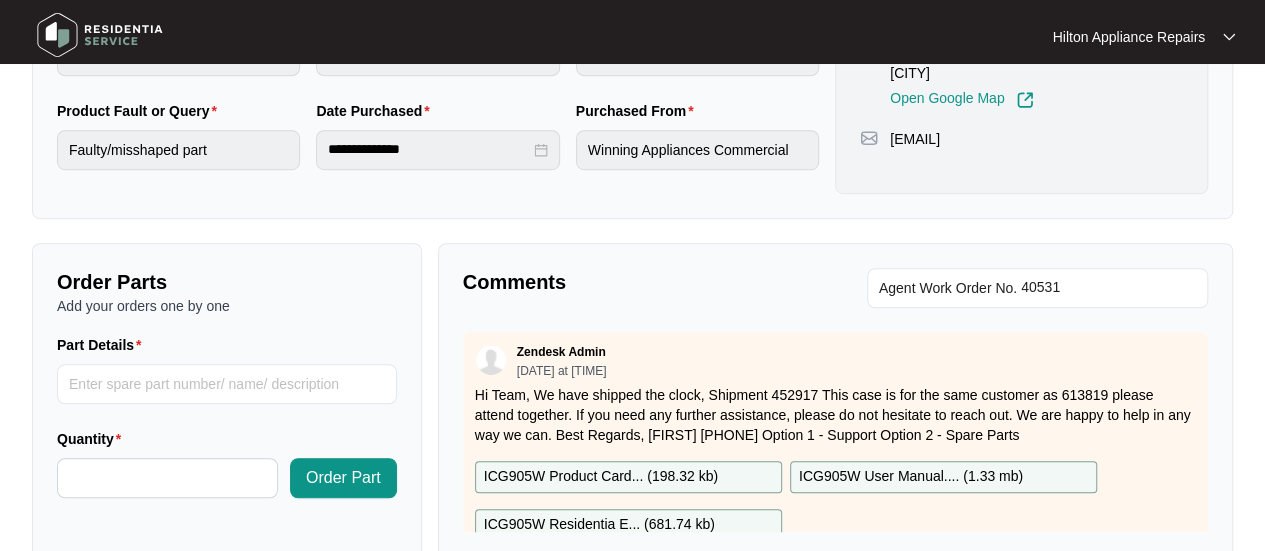 scroll, scrollTop: 700, scrollLeft: 0, axis: vertical 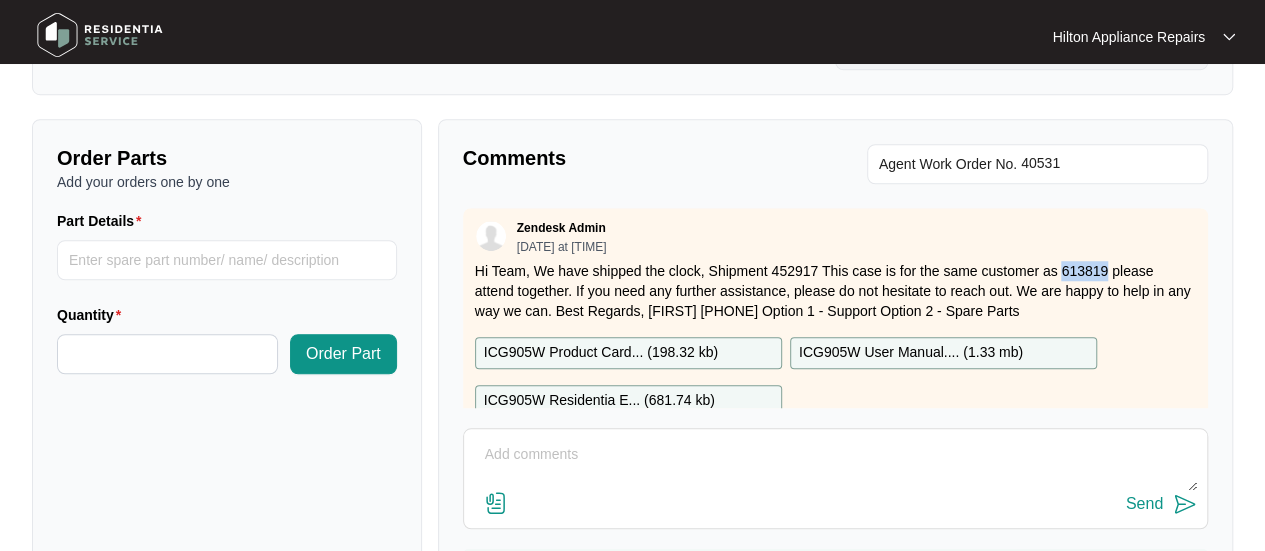 drag, startPoint x: 1108, startPoint y: 269, endPoint x: 1060, endPoint y: 266, distance: 48.09366 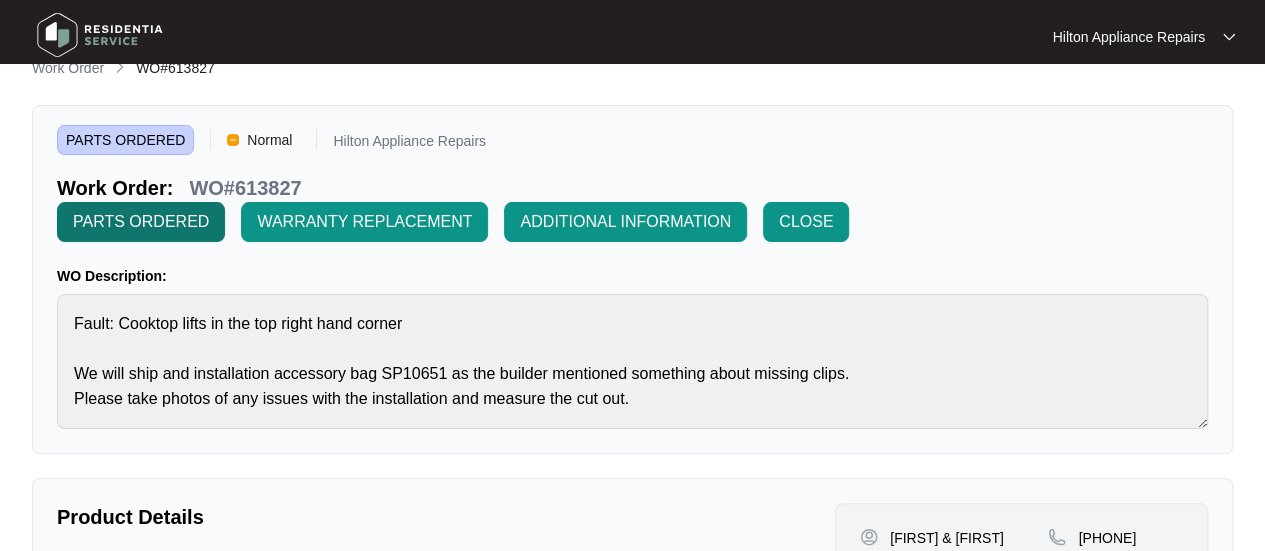 scroll, scrollTop: 0, scrollLeft: 0, axis: both 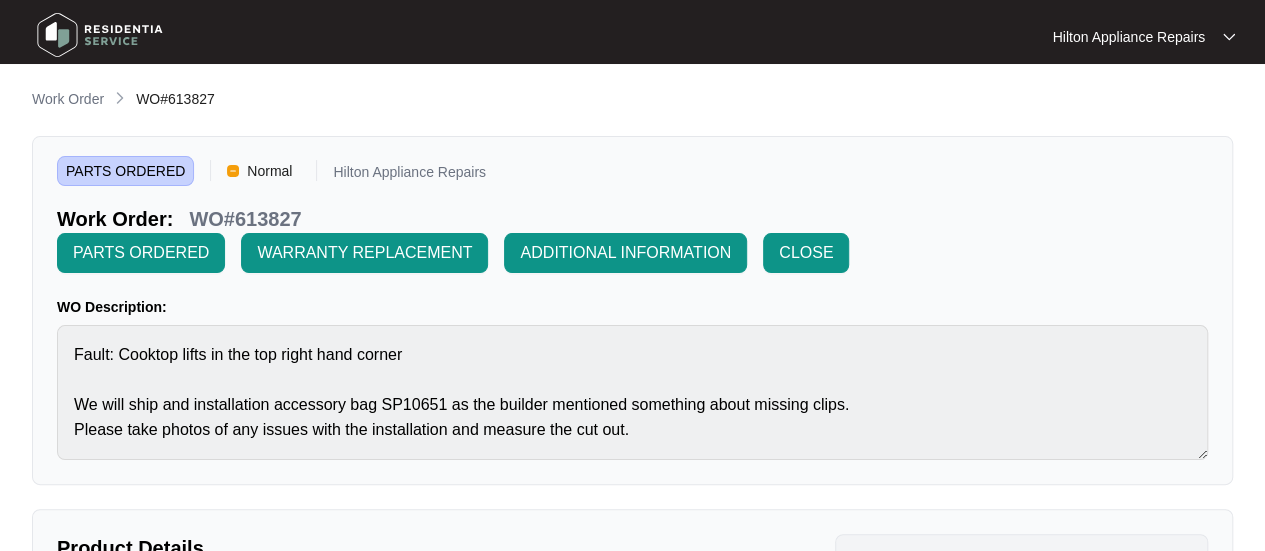 click on "Work Order" at bounding box center (68, 99) 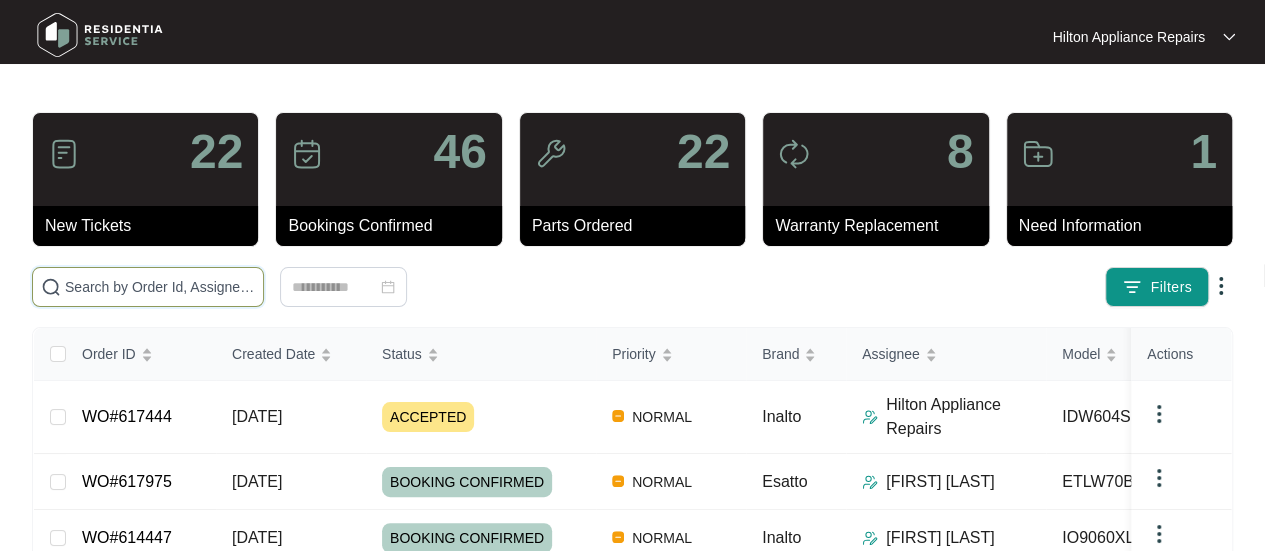 click at bounding box center (160, 287) 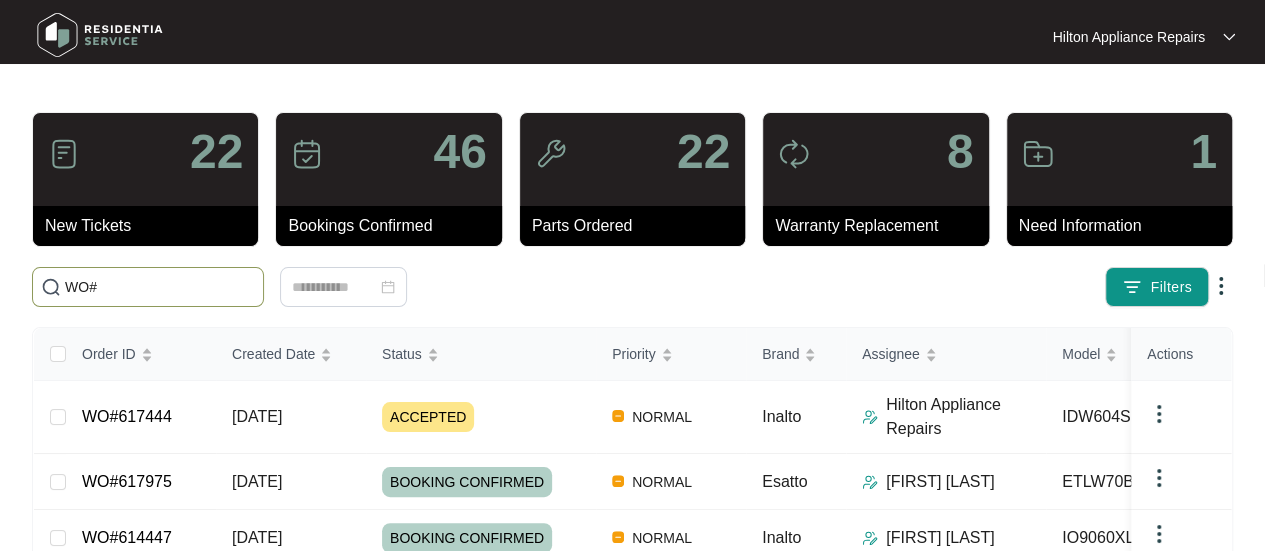 paste on "613819" 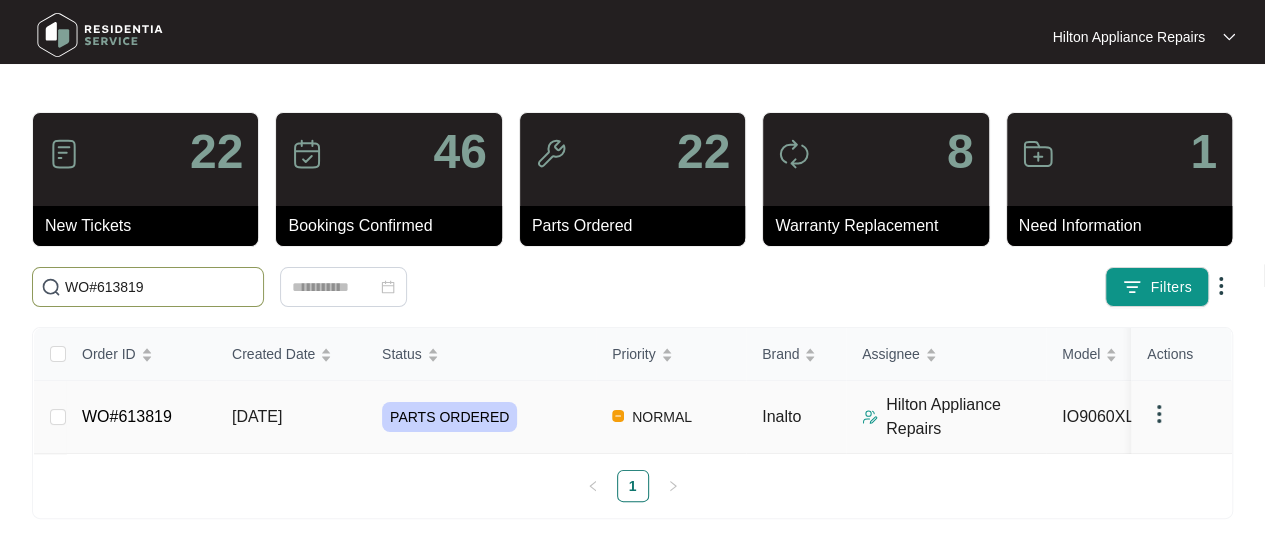 type on "WO#613819" 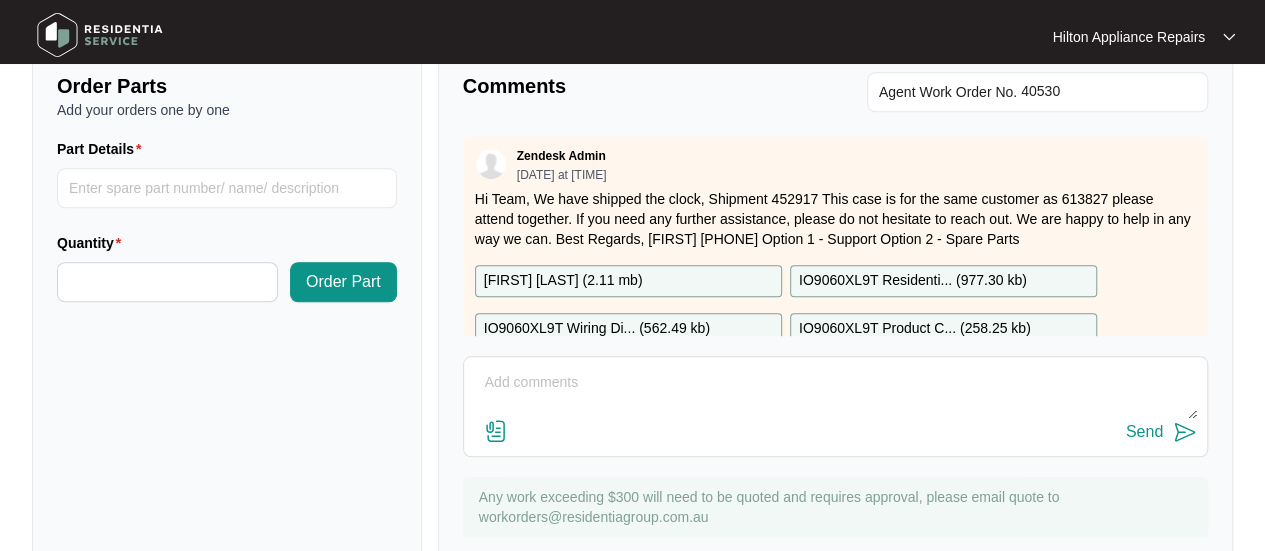 scroll, scrollTop: 800, scrollLeft: 0, axis: vertical 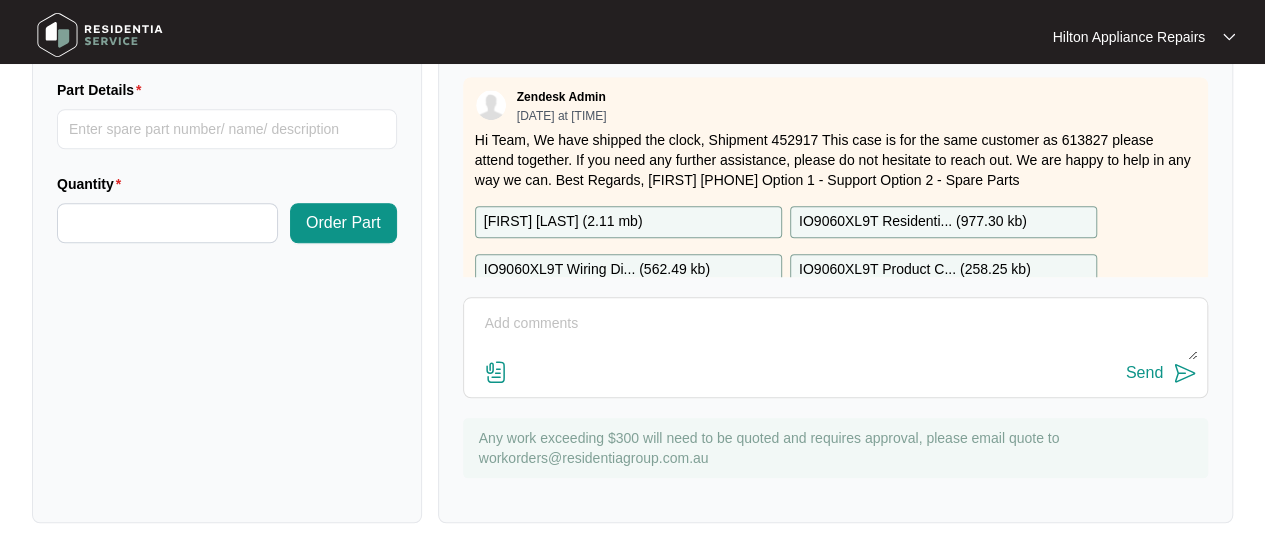 click at bounding box center (835, 334) 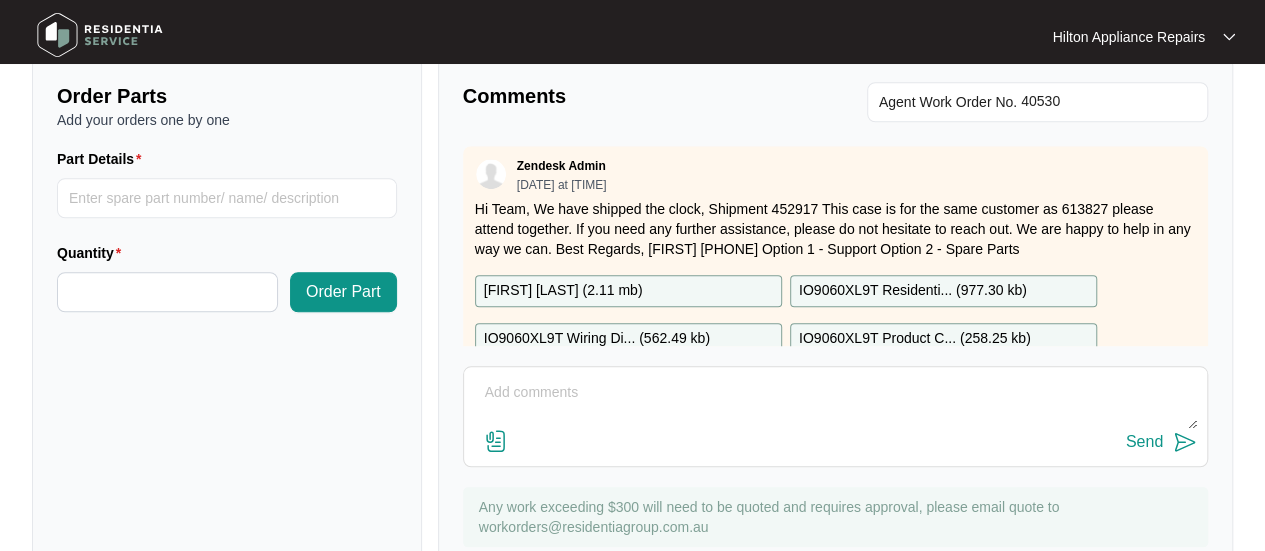 scroll, scrollTop: 731, scrollLeft: 0, axis: vertical 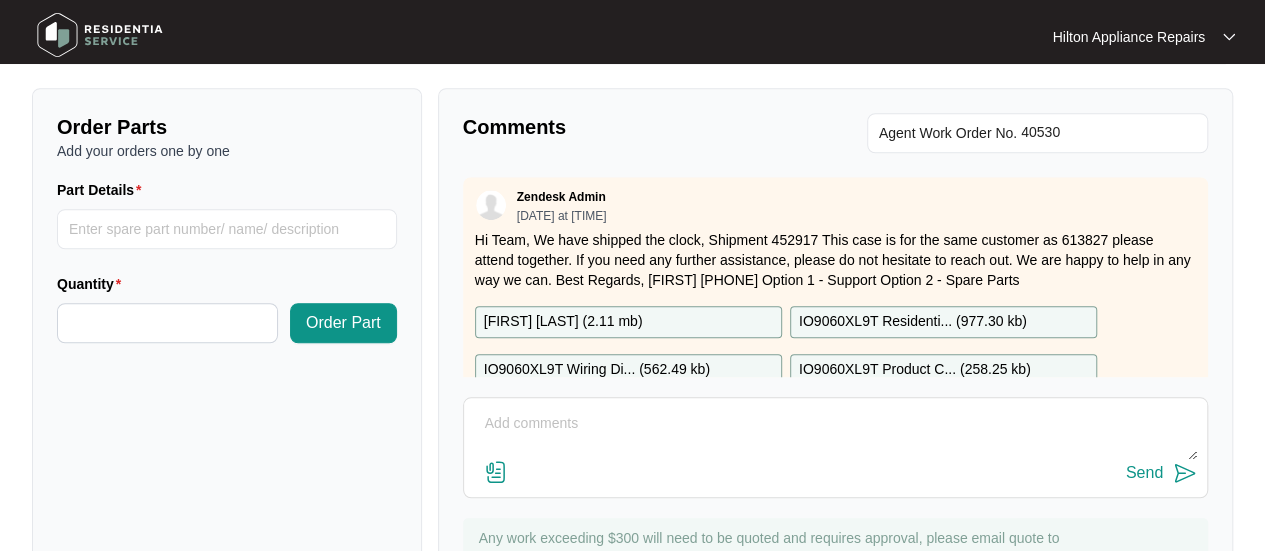 click at bounding box center [835, 434] 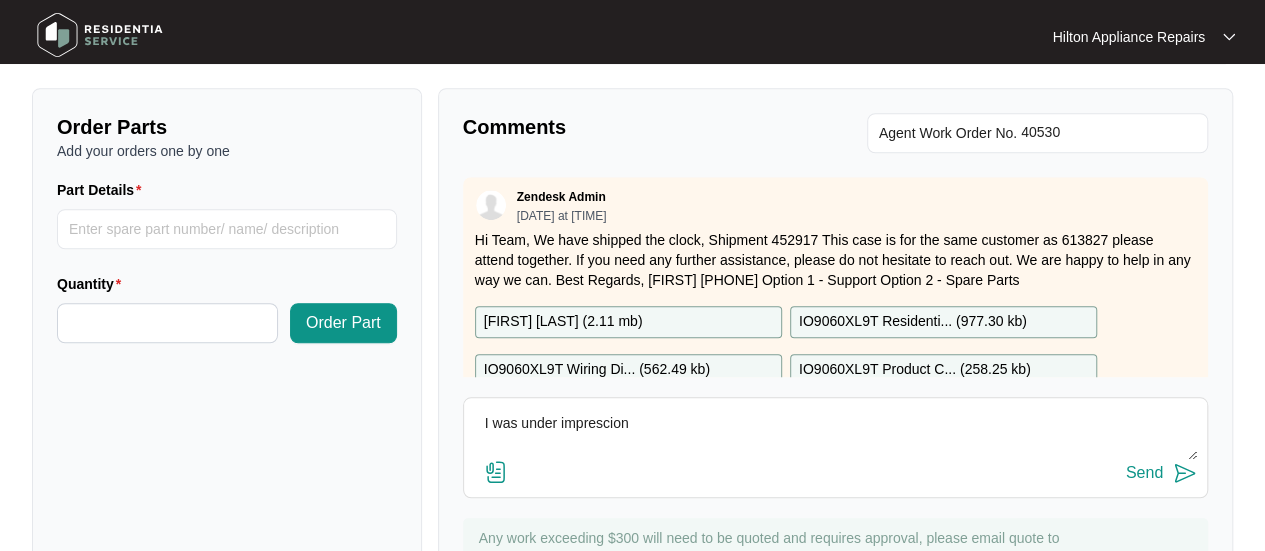 type on "I was under imprescion" 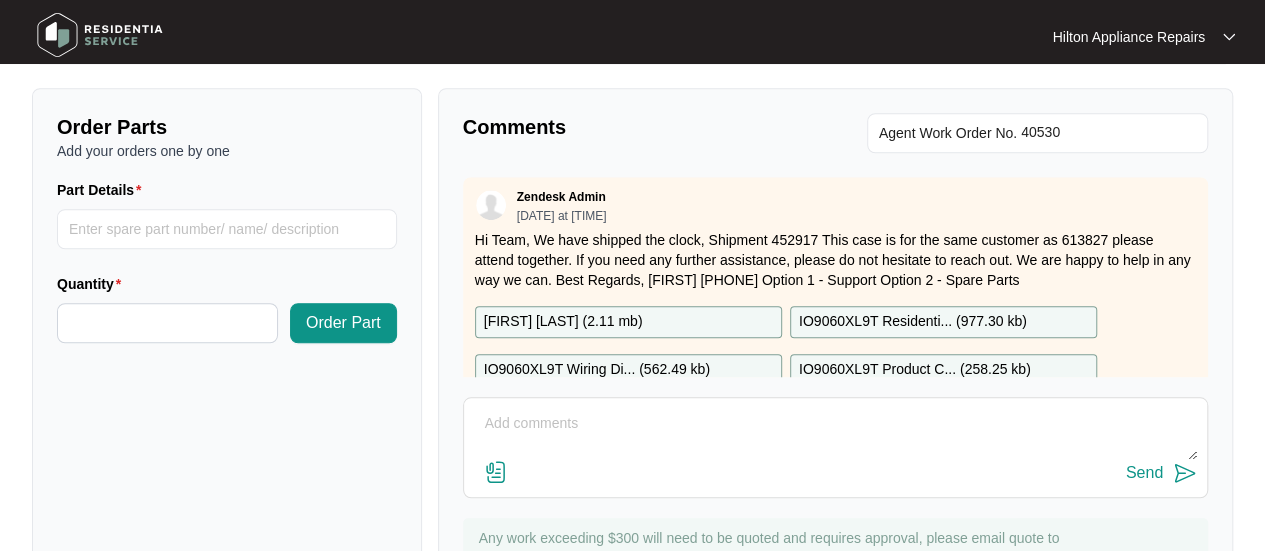 click on "Send" at bounding box center (835, 447) 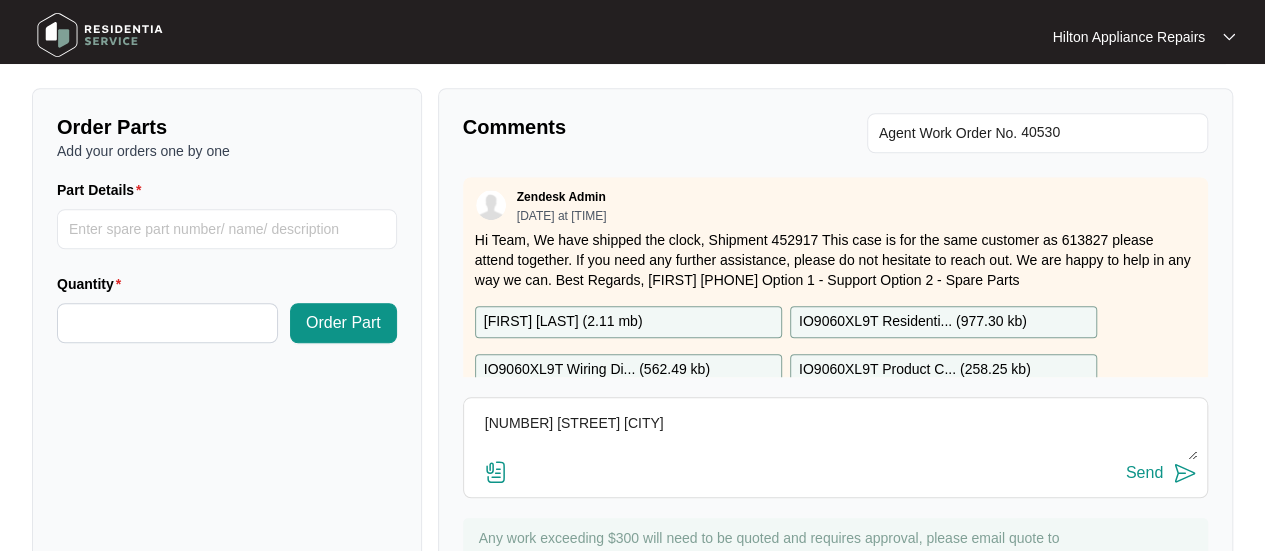 drag, startPoint x: 465, startPoint y: 423, endPoint x: 428, endPoint y: 420, distance: 37.12142 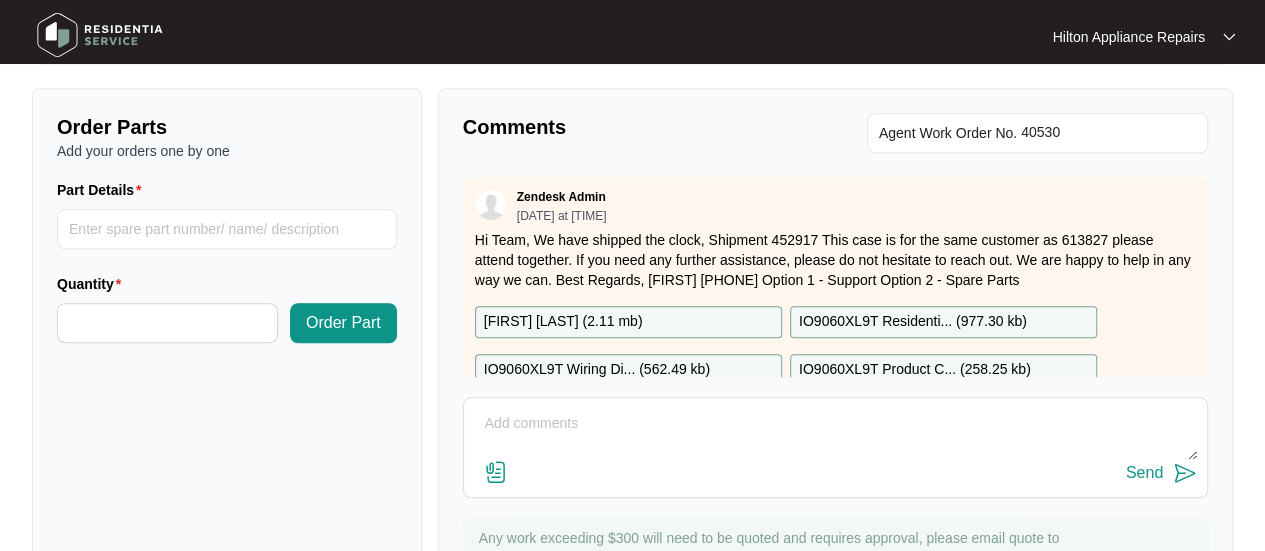 click at bounding box center (835, 434) 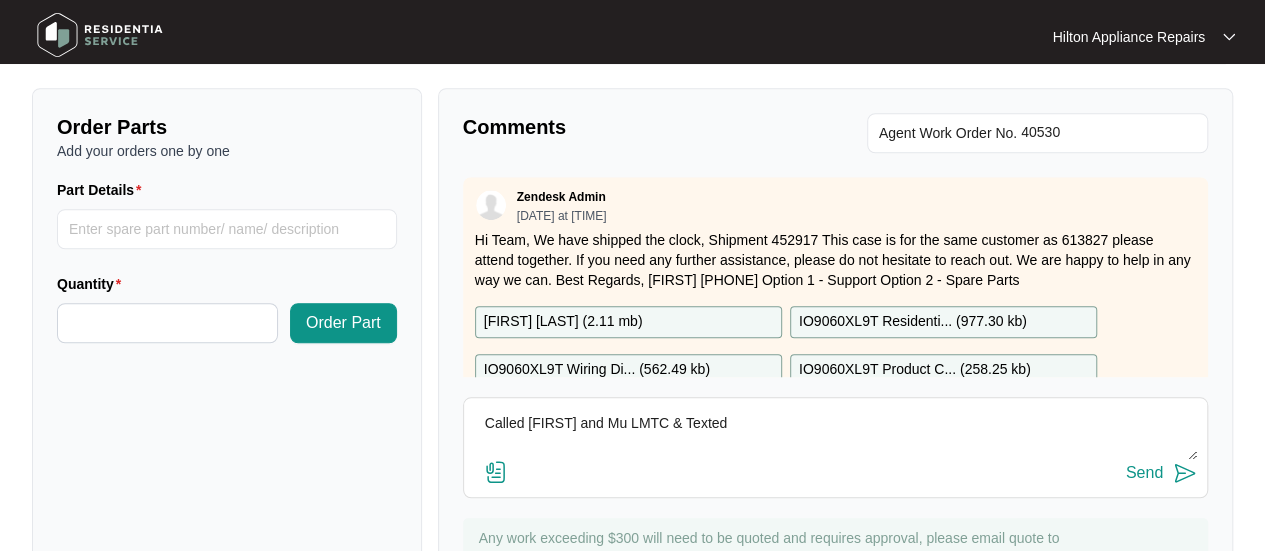 type on "Called [FIRST] and Mu LMTC & Texted" 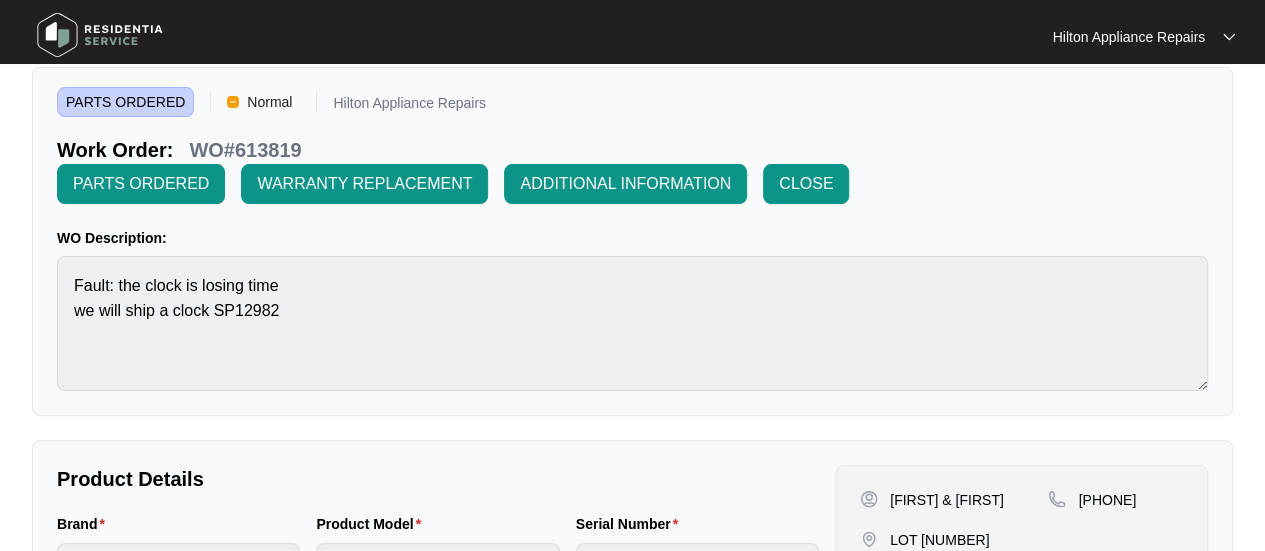 scroll, scrollTop: 0, scrollLeft: 0, axis: both 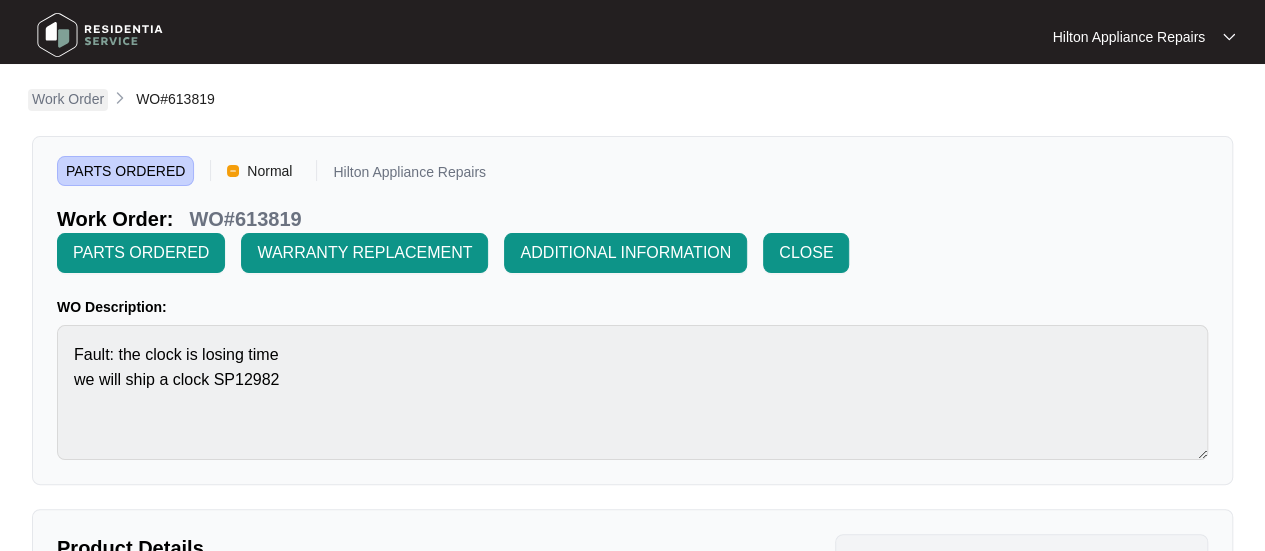 click on "Work Order" at bounding box center (68, 99) 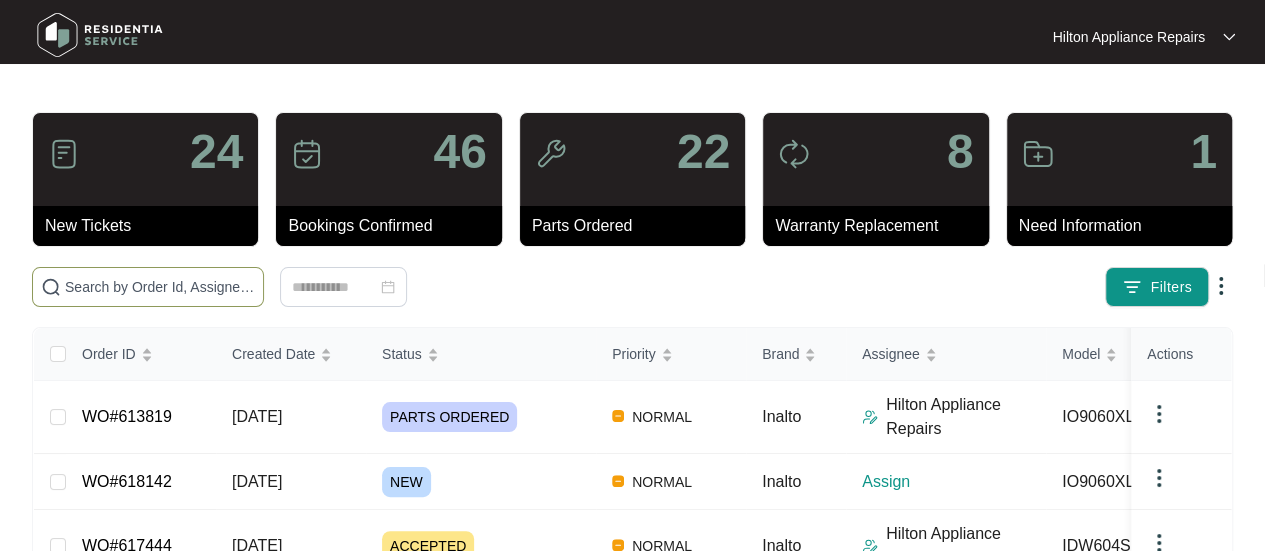 click at bounding box center [160, 287] 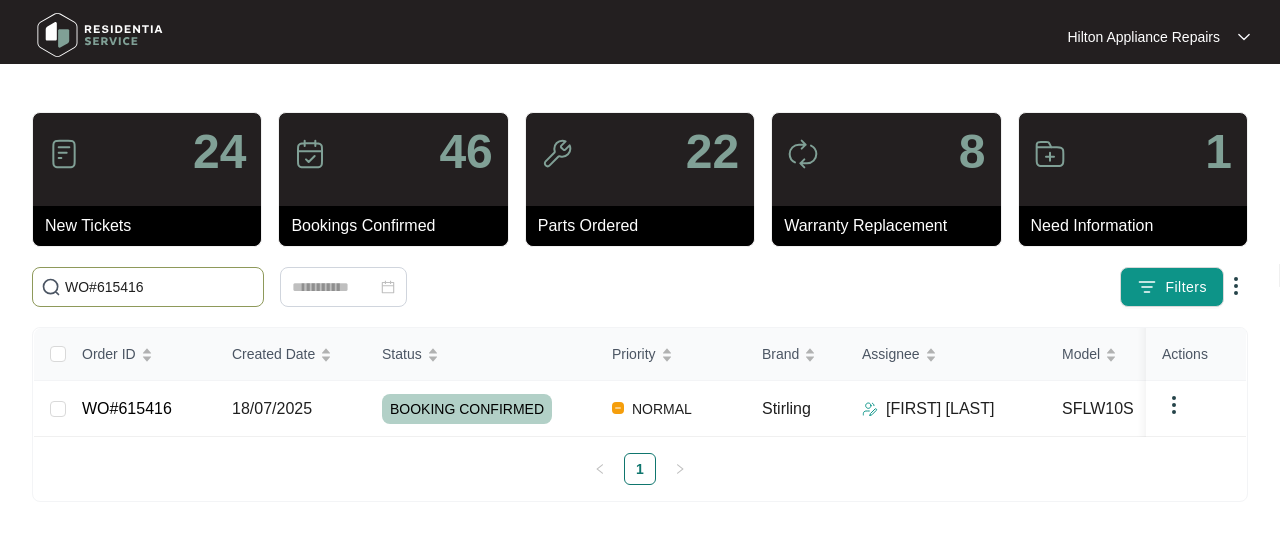 type on "WO#615416" 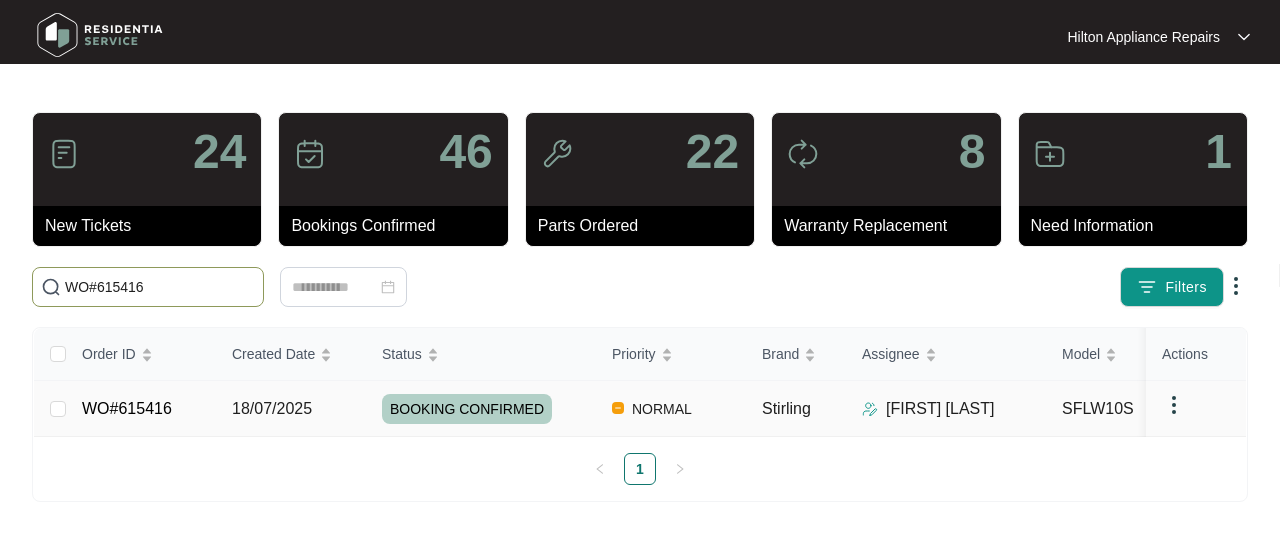click on "18/07/2025" at bounding box center [272, 408] 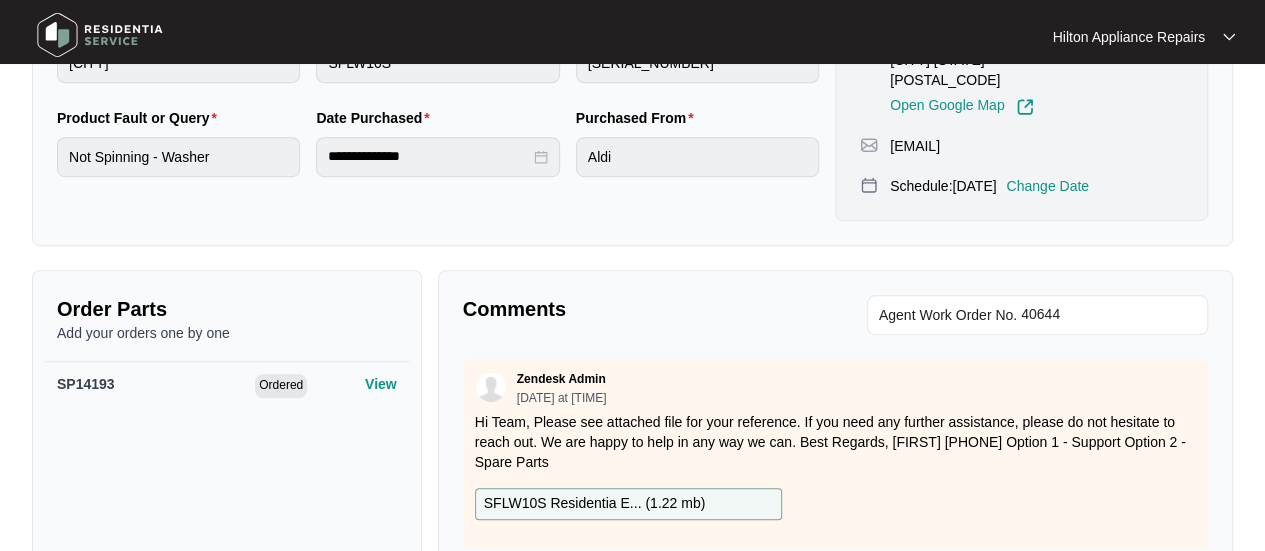 scroll, scrollTop: 600, scrollLeft: 0, axis: vertical 